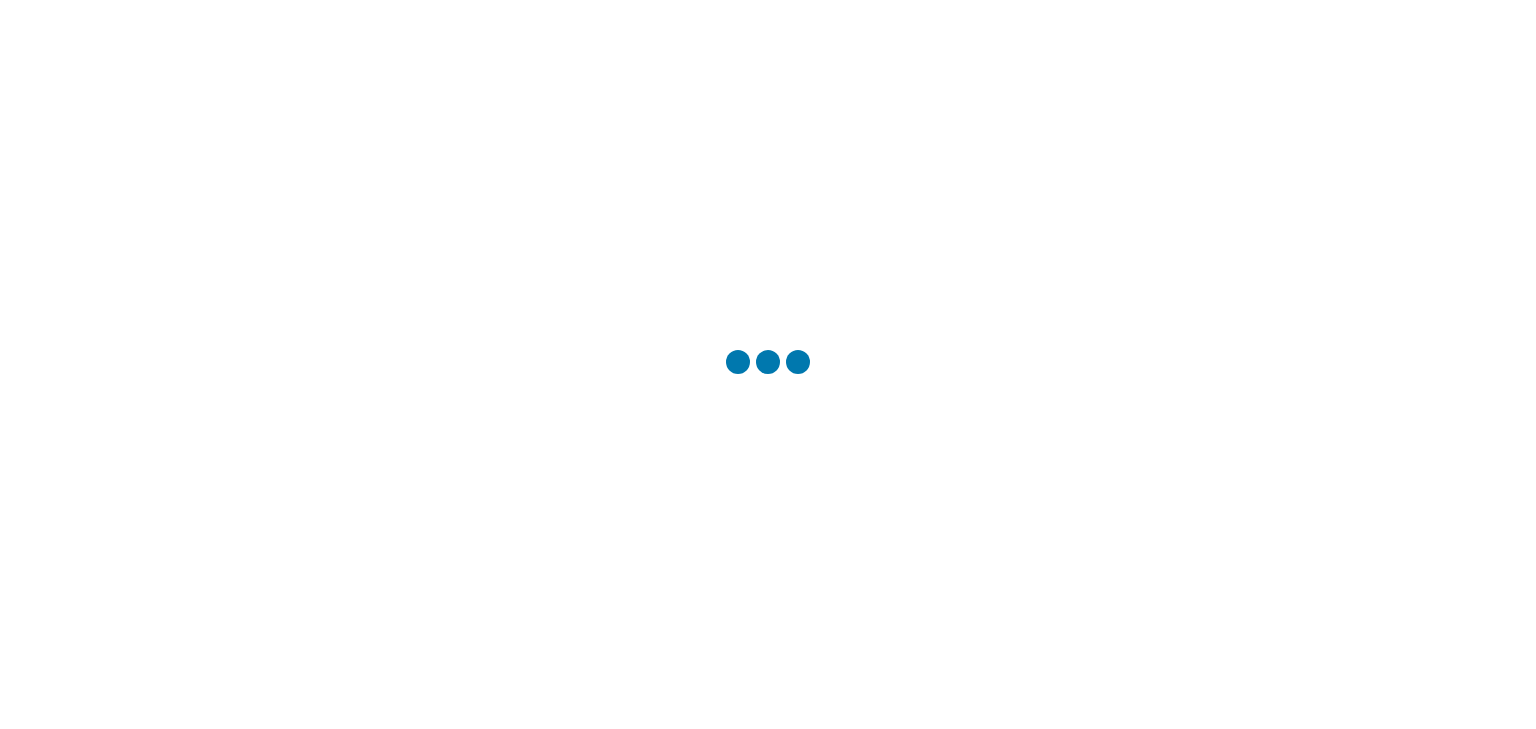 scroll, scrollTop: 0, scrollLeft: 0, axis: both 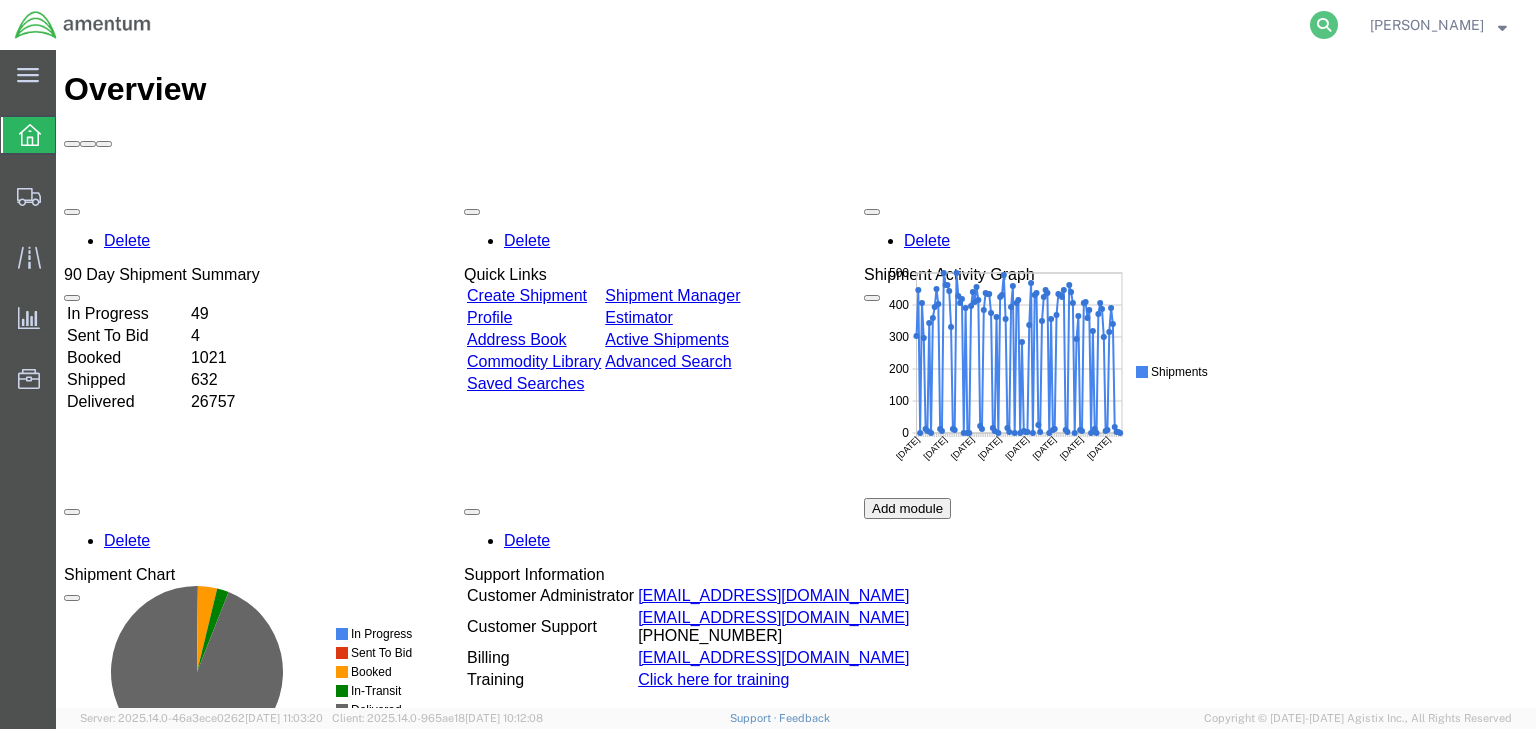 click 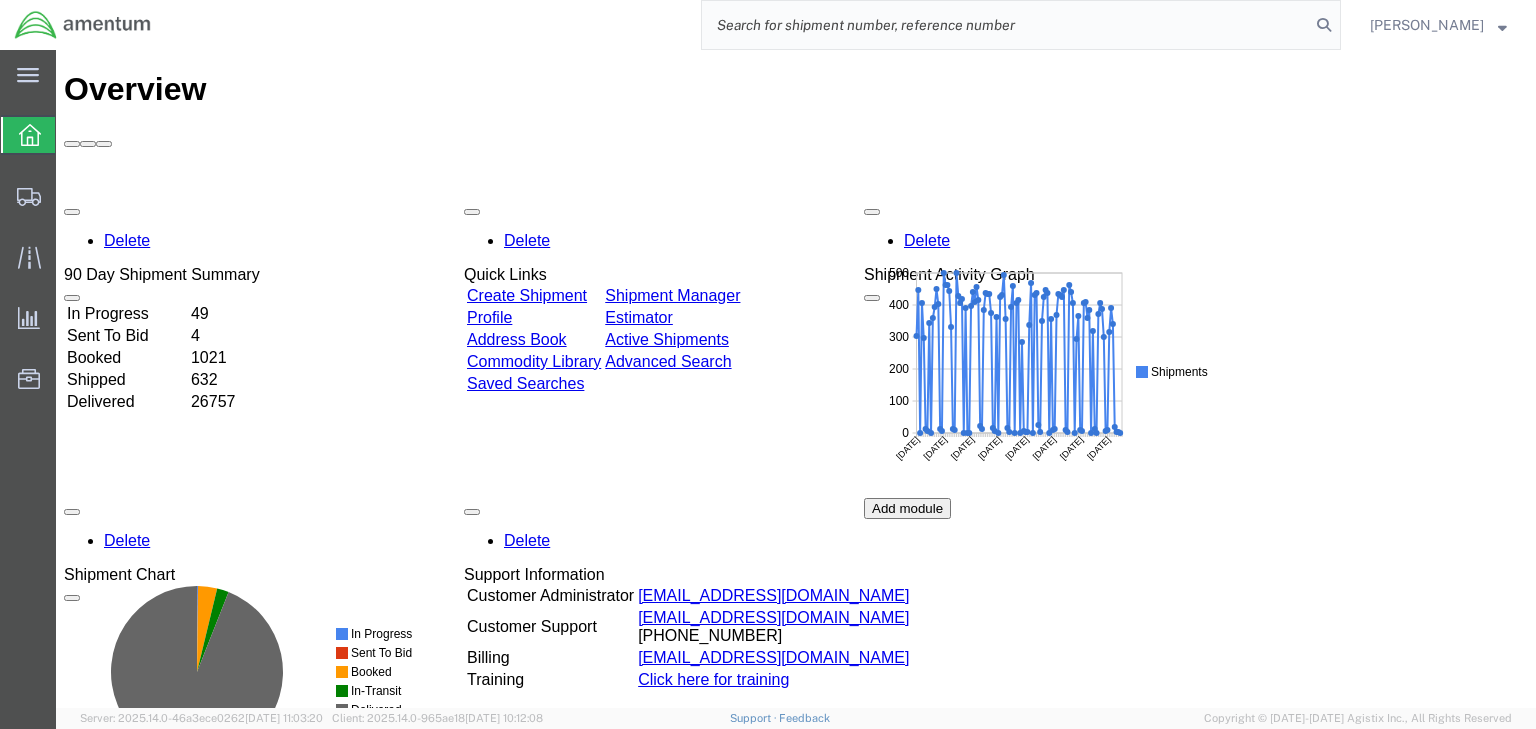 click 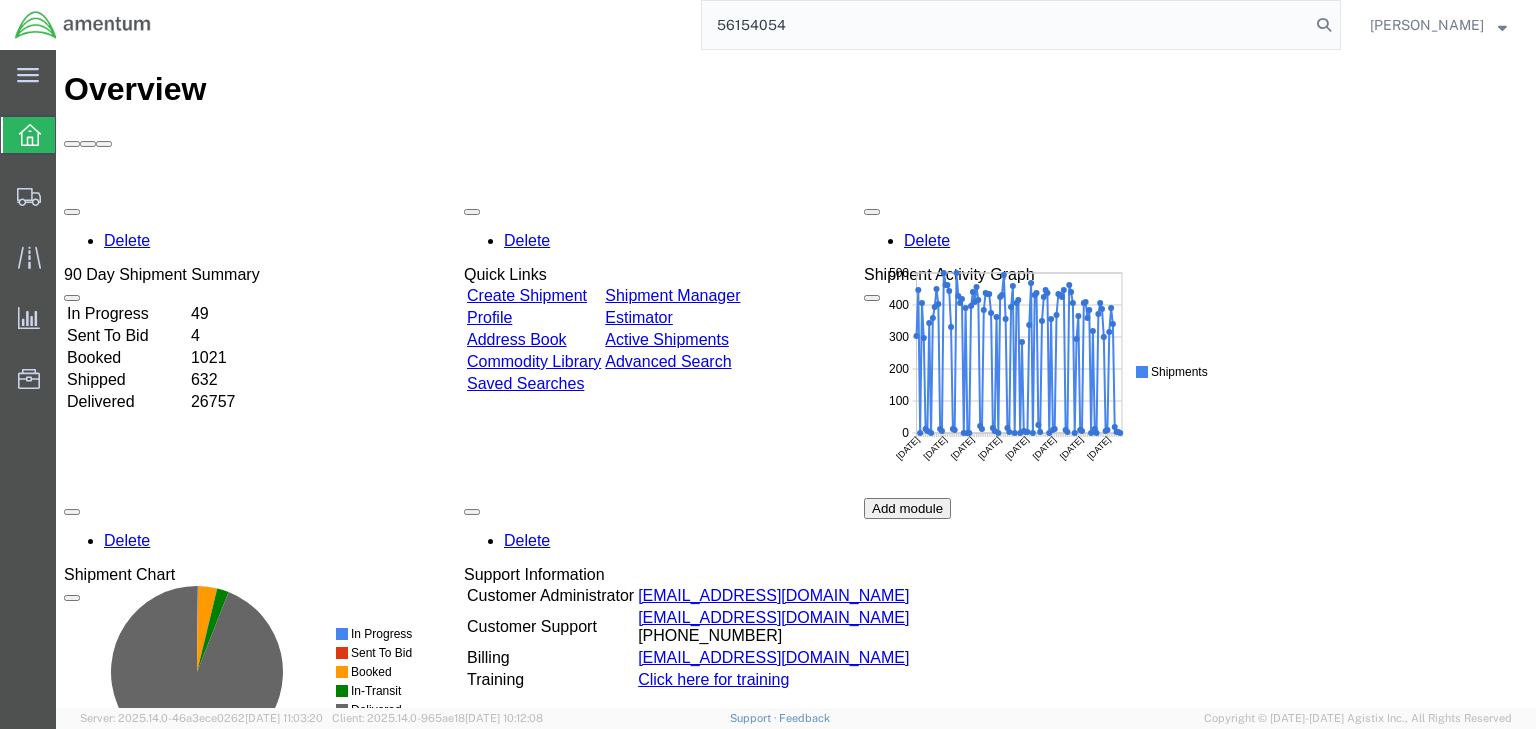 type on "56154054" 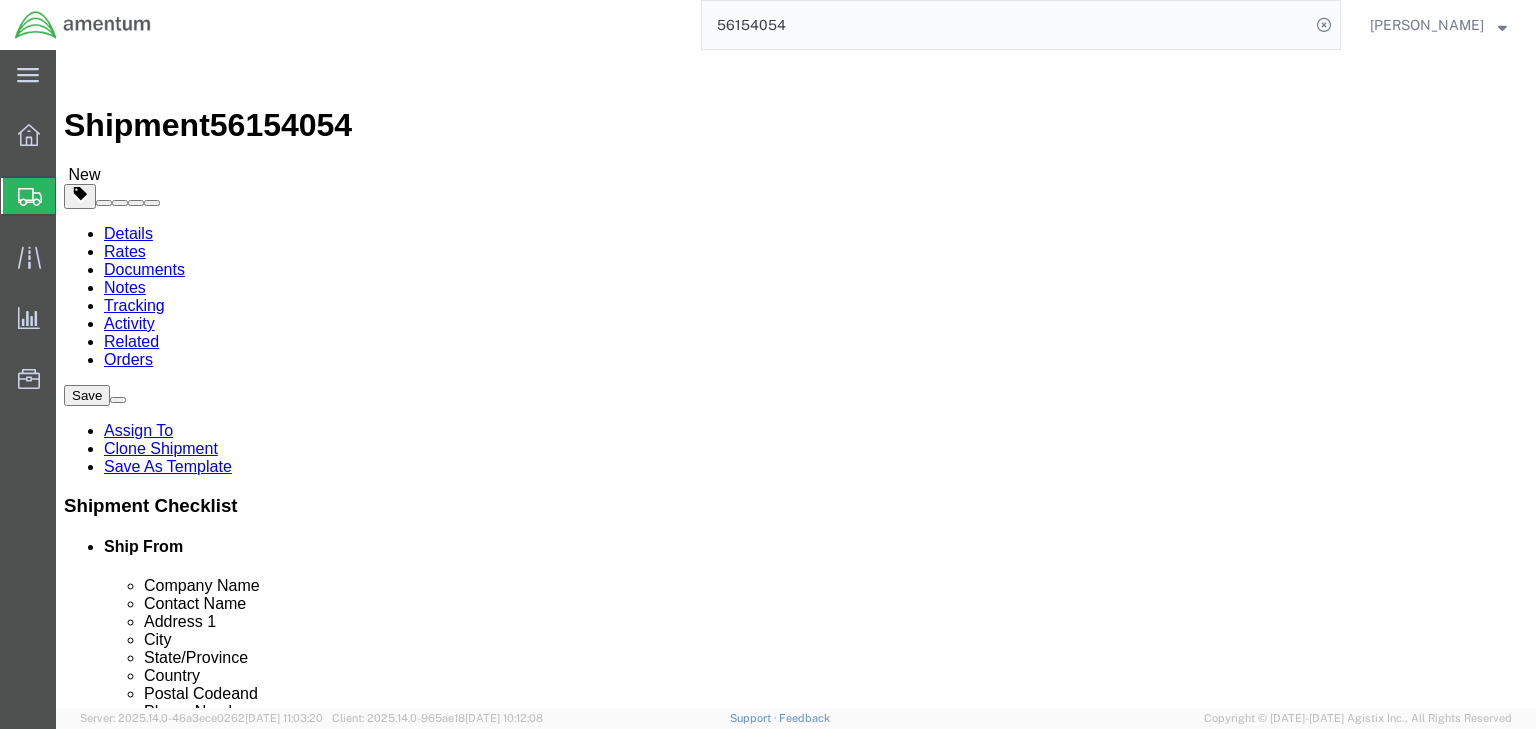 select 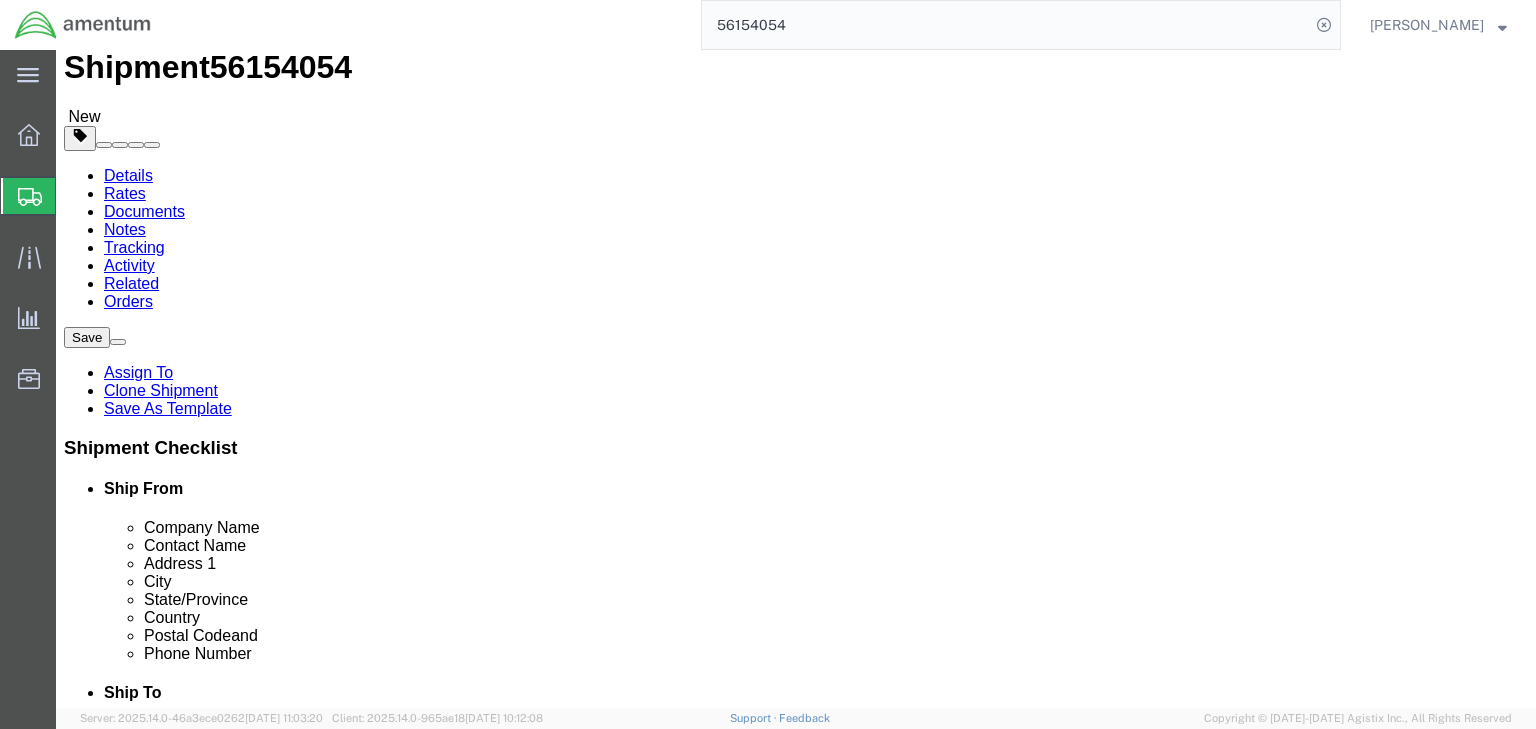 scroll, scrollTop: 0, scrollLeft: 0, axis: both 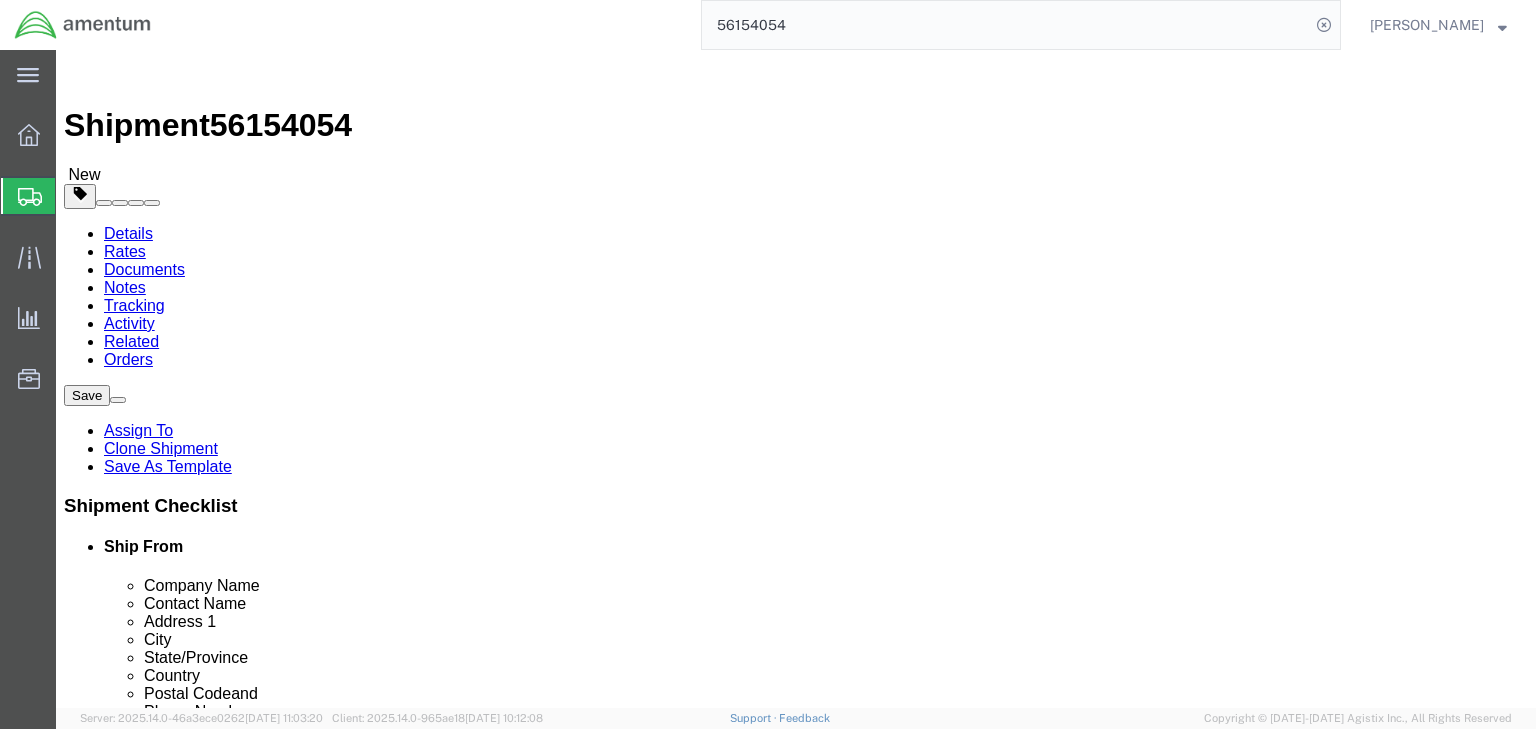 click 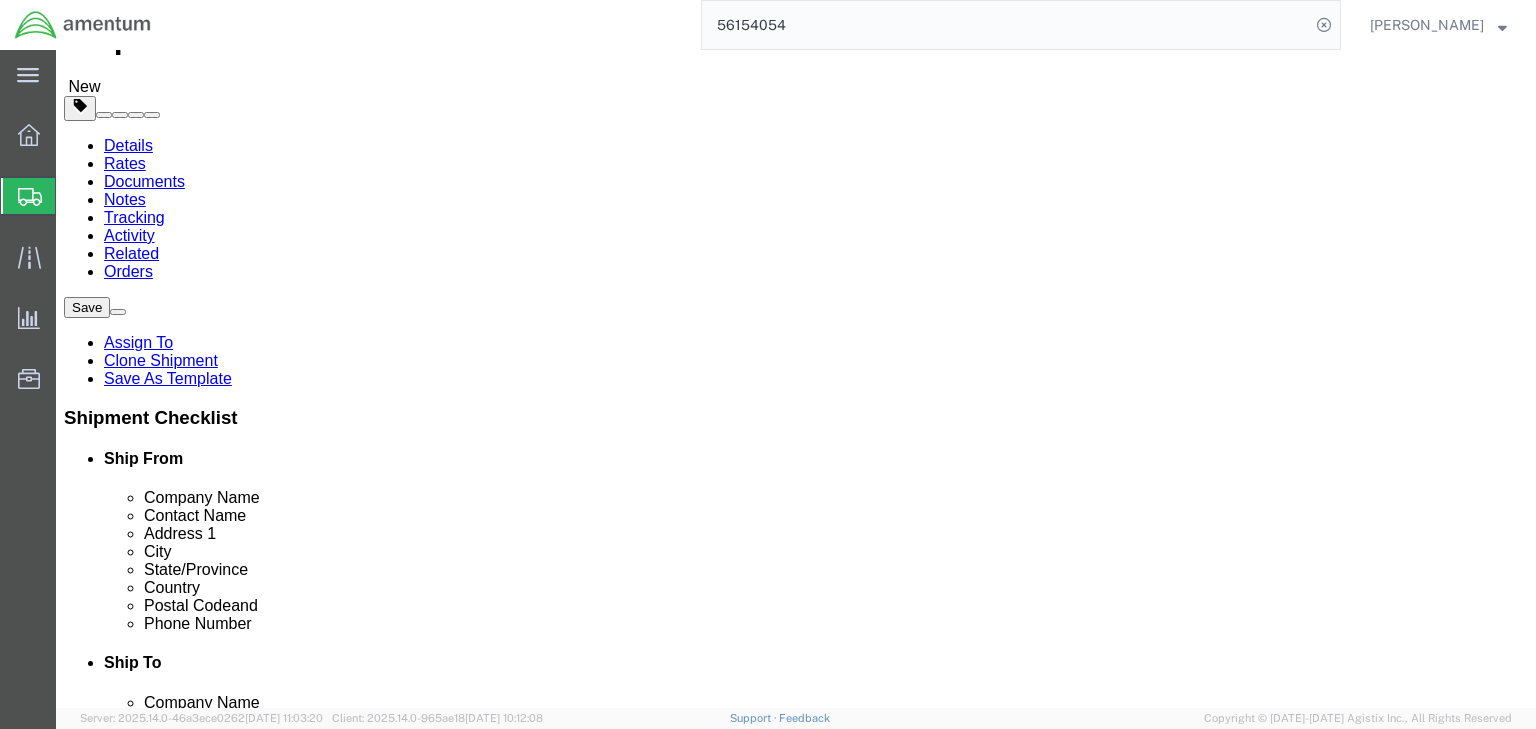 scroll, scrollTop: 325, scrollLeft: 0, axis: vertical 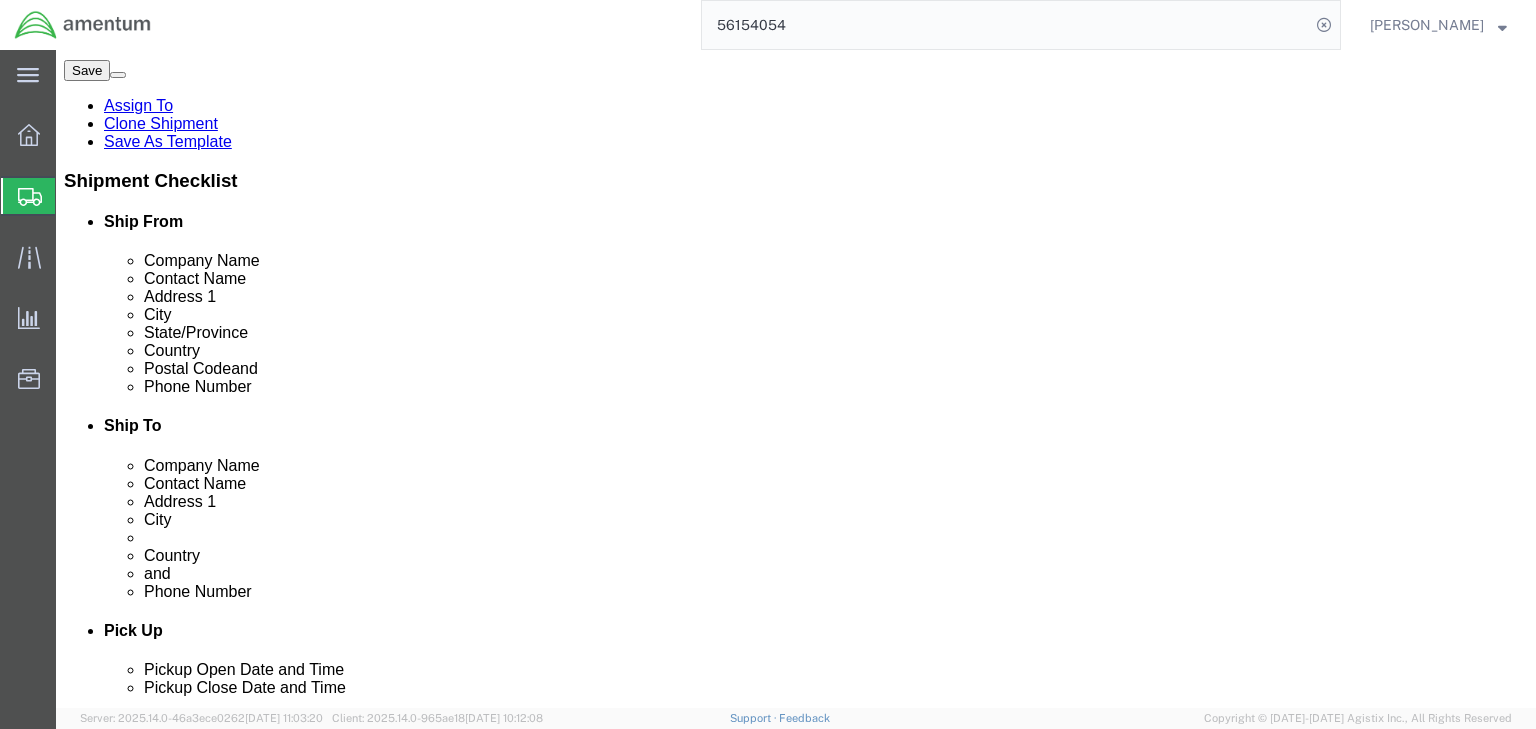 click on "1.00 Each" 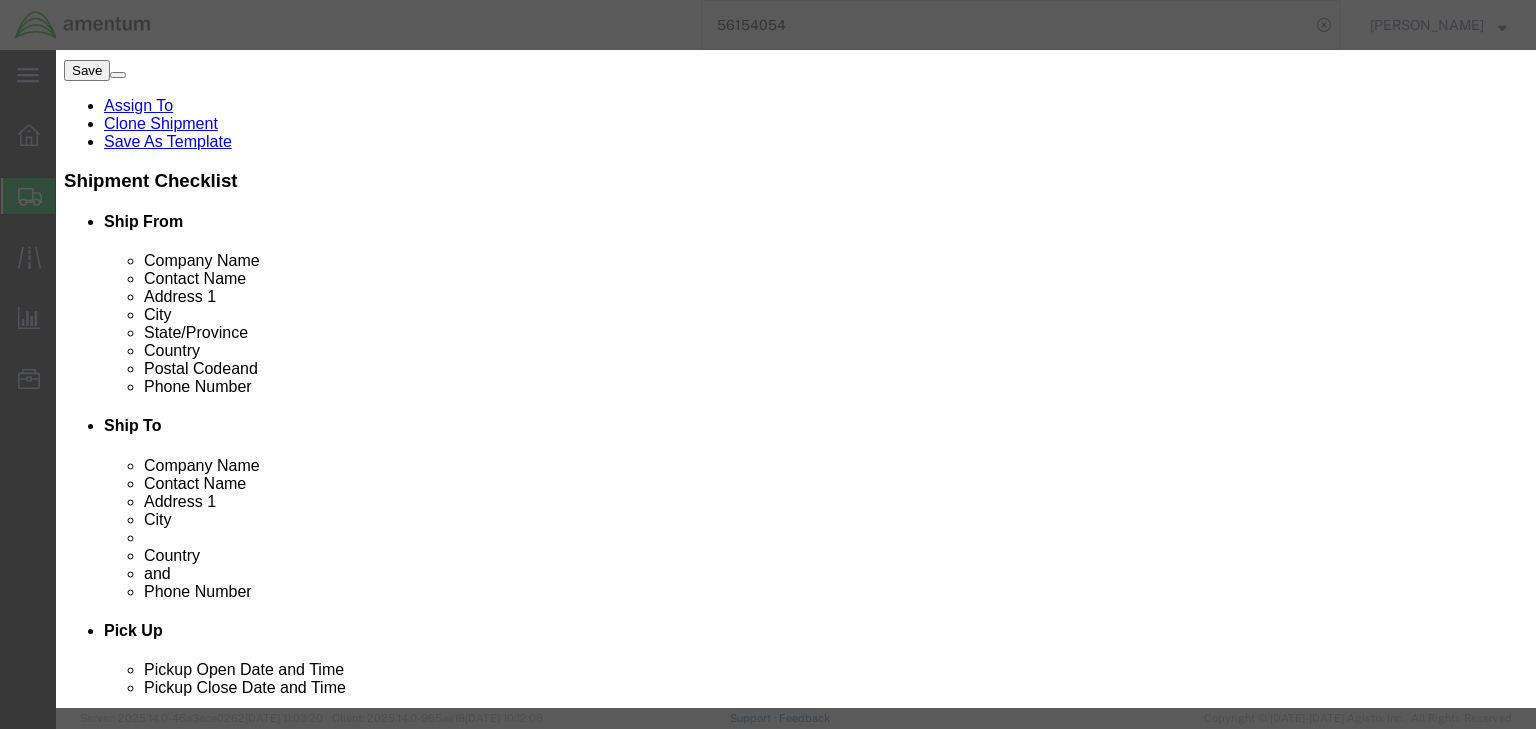 drag, startPoint x: 400, startPoint y: 390, endPoint x: 357, endPoint y: 381, distance: 43.931767 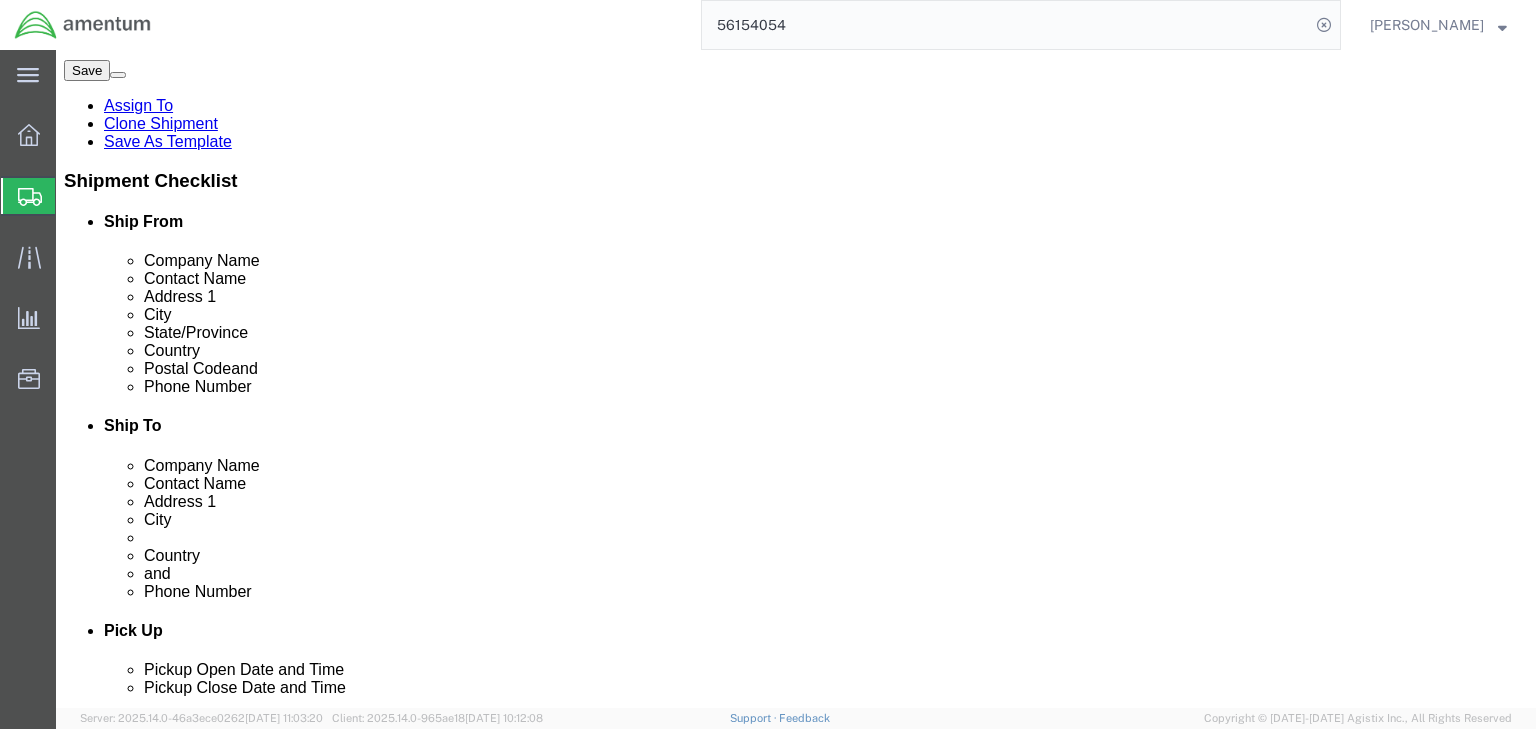 click on "1.00 Each" 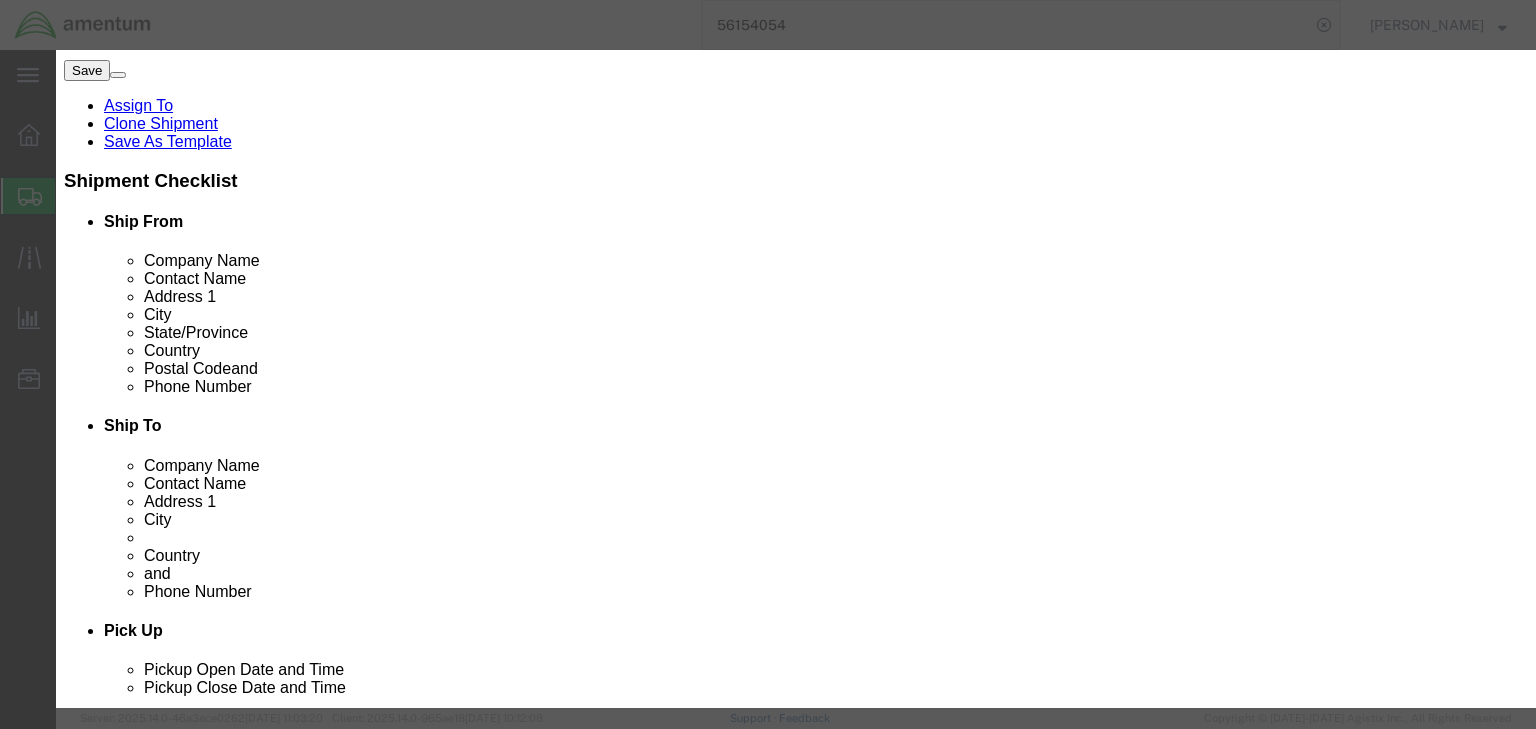 click on "PBT9100" 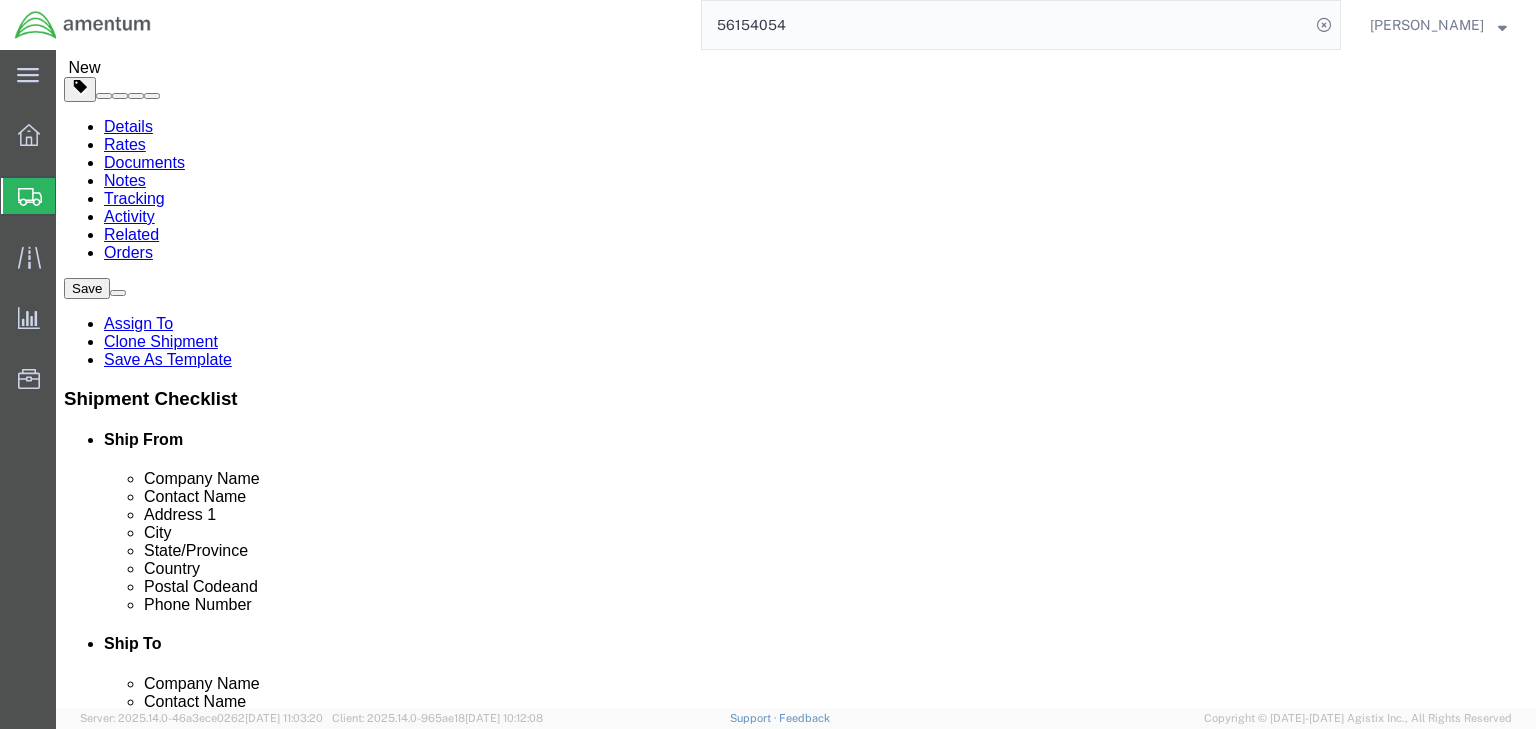scroll, scrollTop: 0, scrollLeft: 0, axis: both 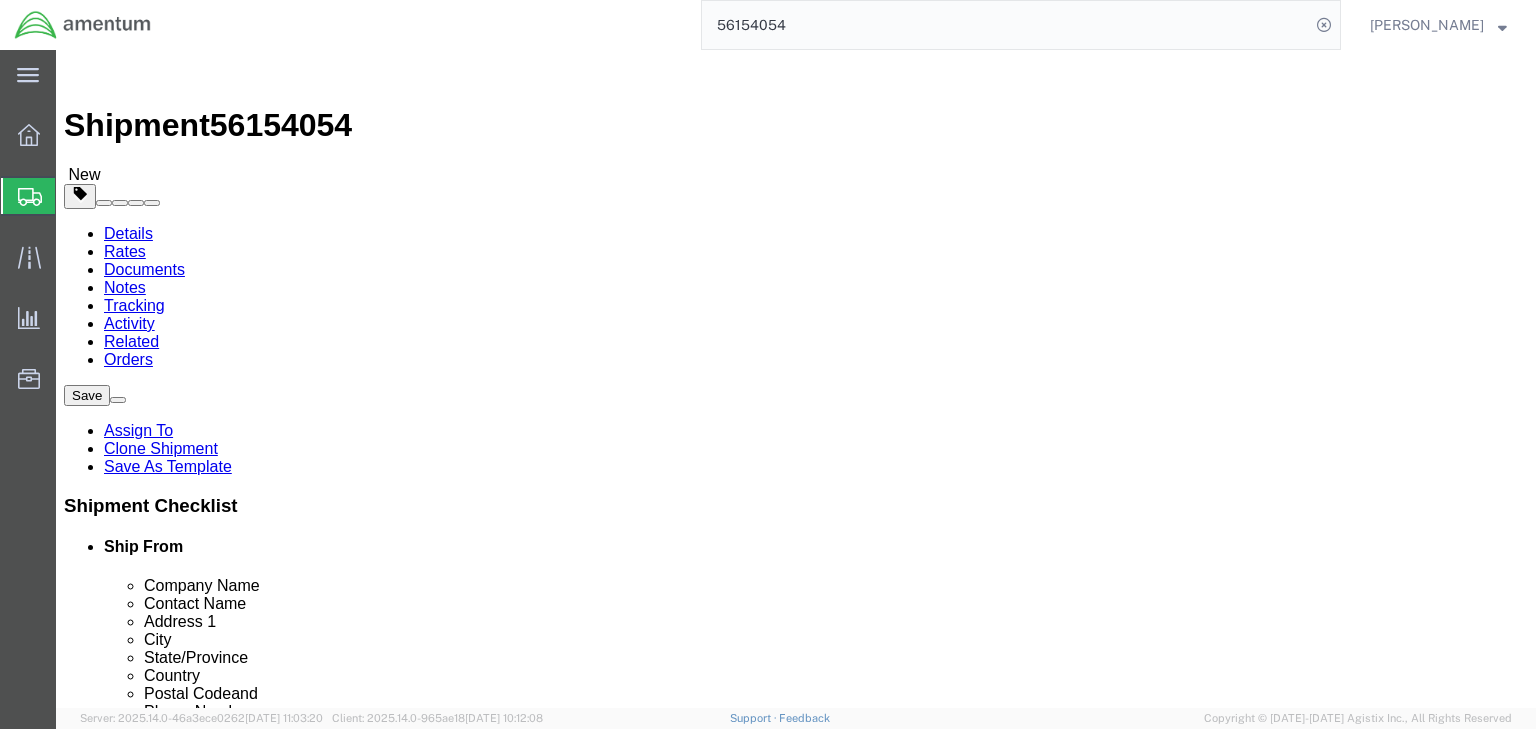 click 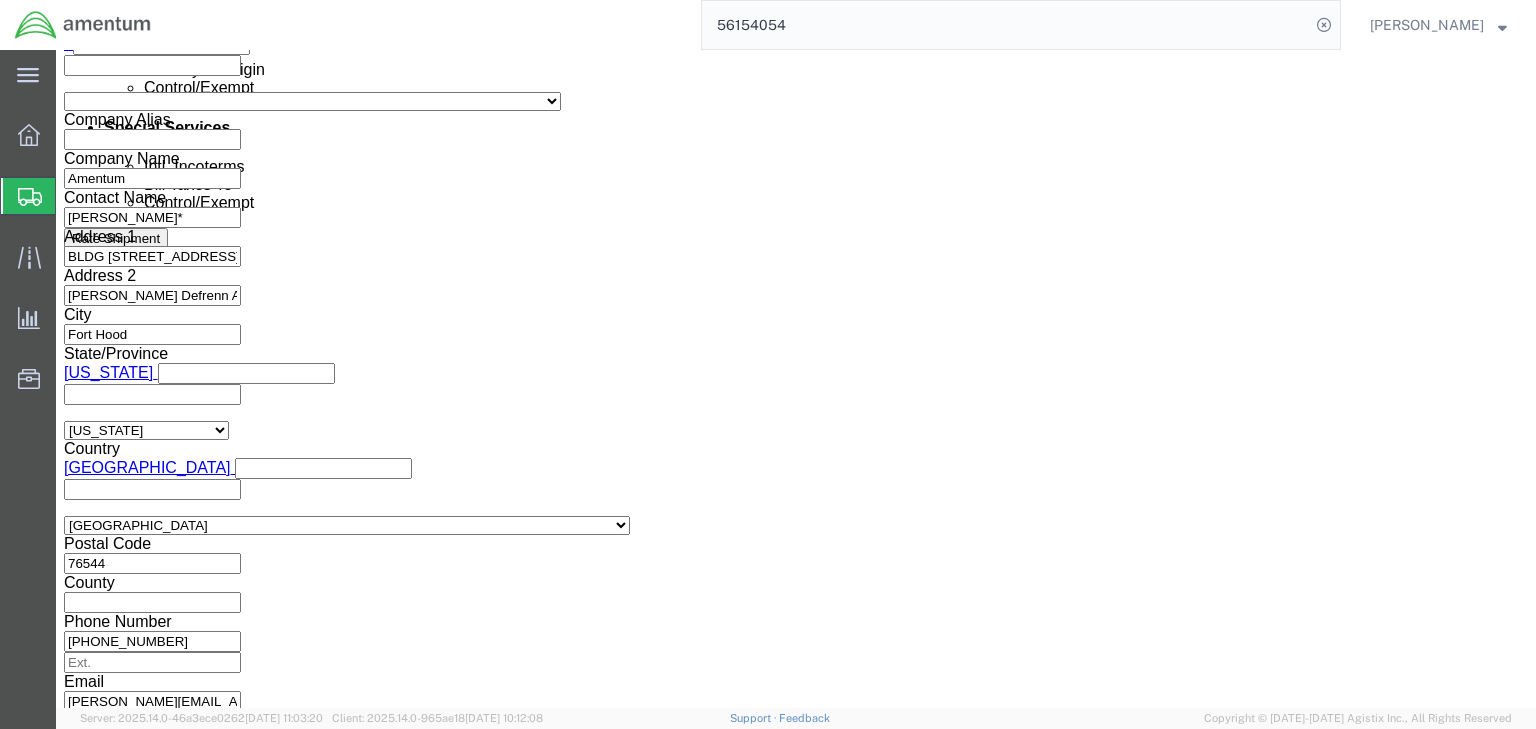 scroll, scrollTop: 1600, scrollLeft: 0, axis: vertical 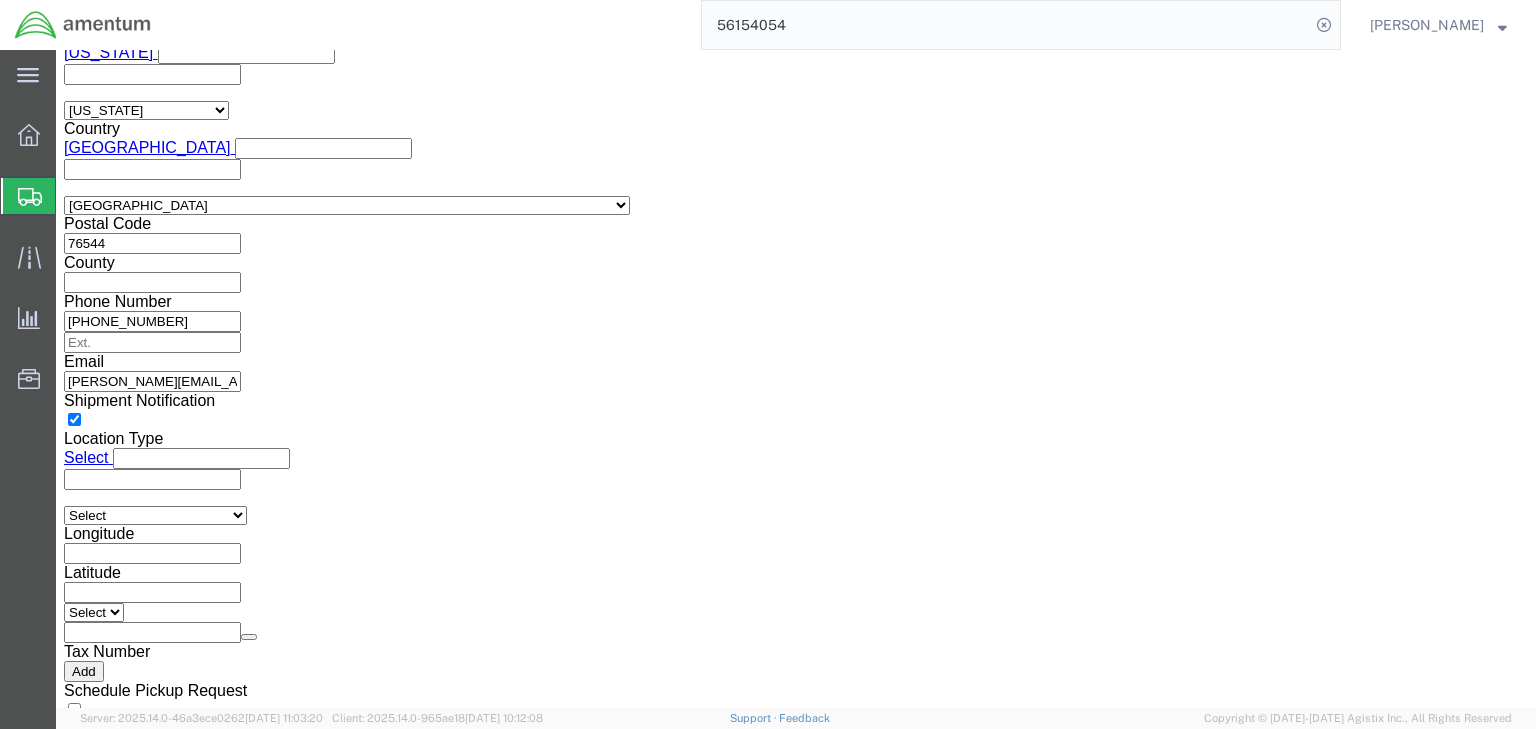 click on "Select ATF BIS DEA EPA FDA FTR ITAR OFAC Other (OPA)" 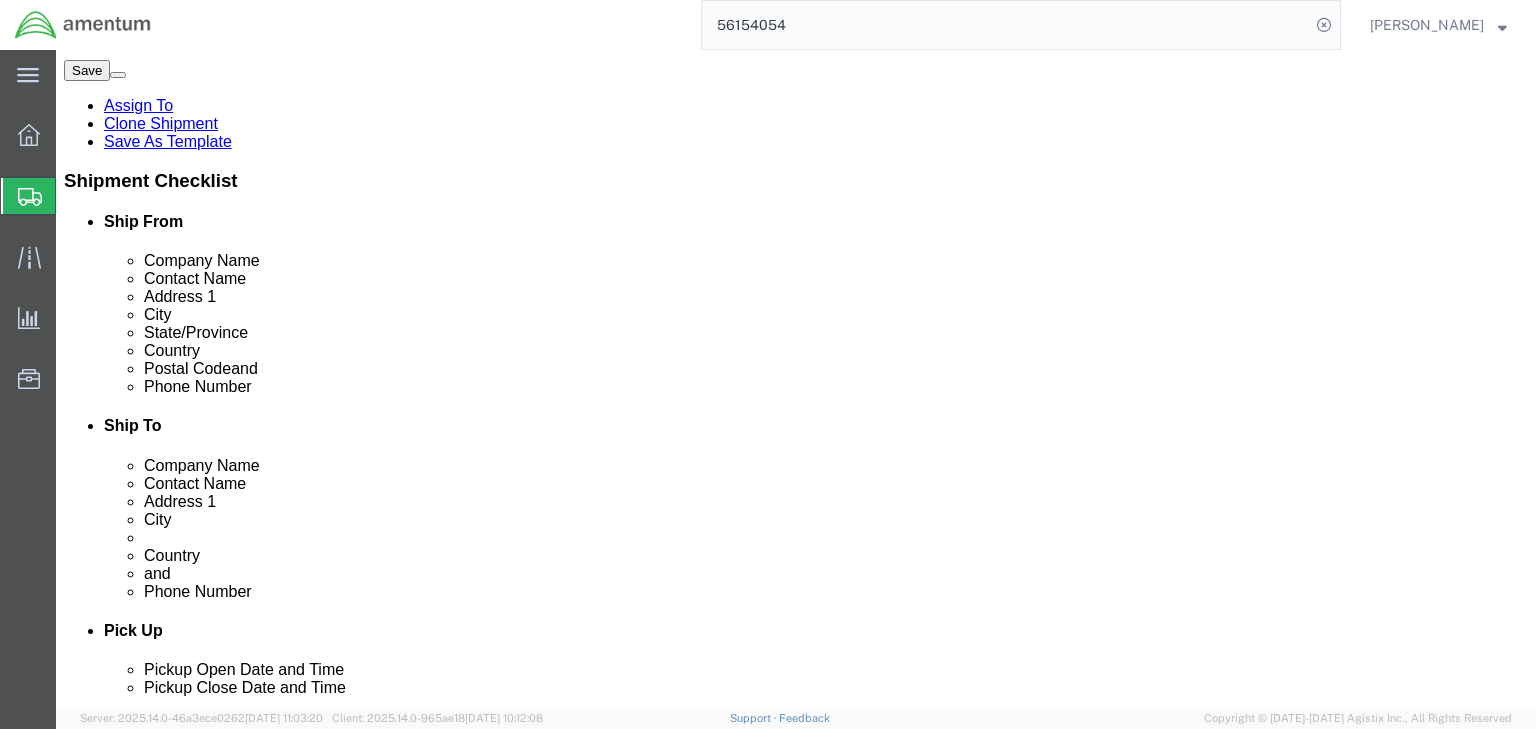 click 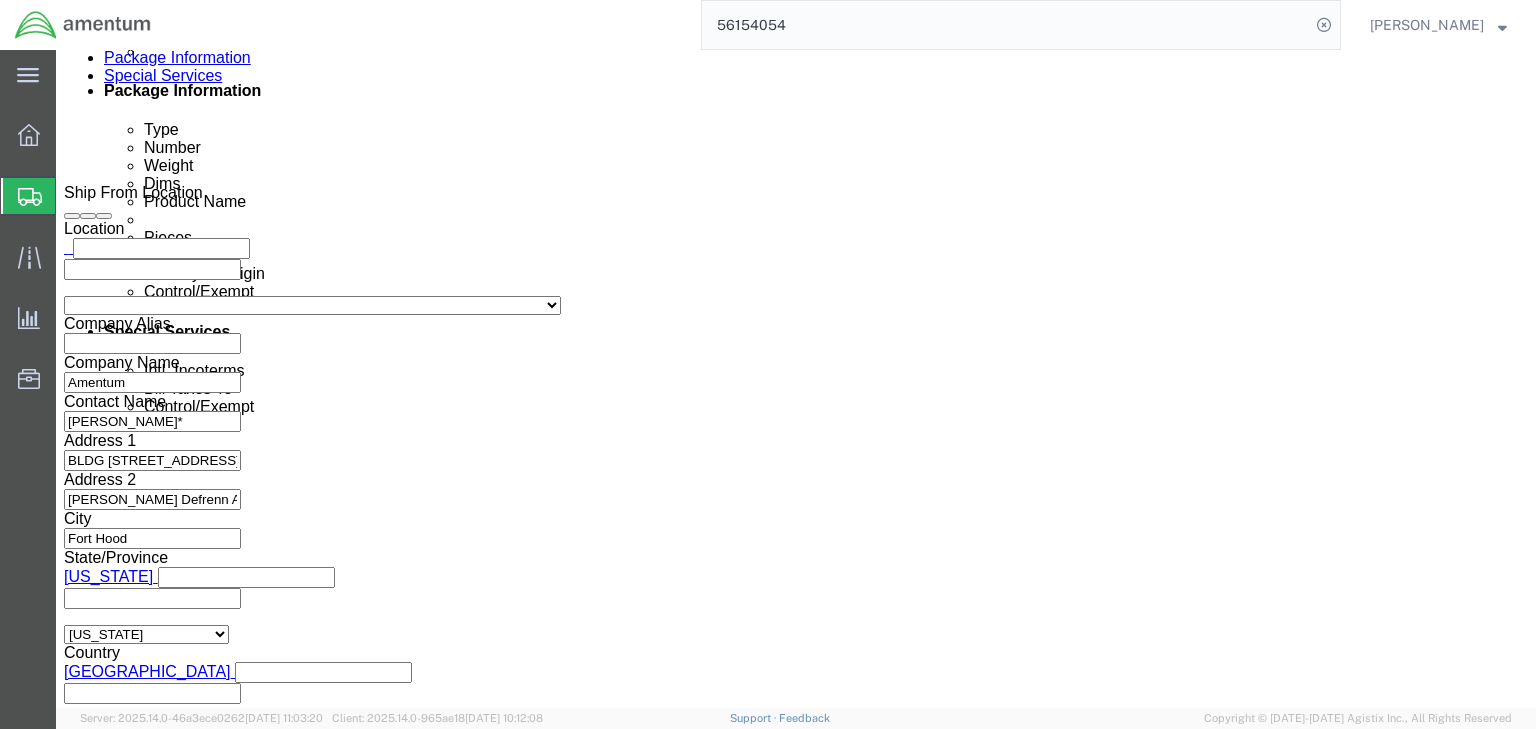 click on "Shipments" 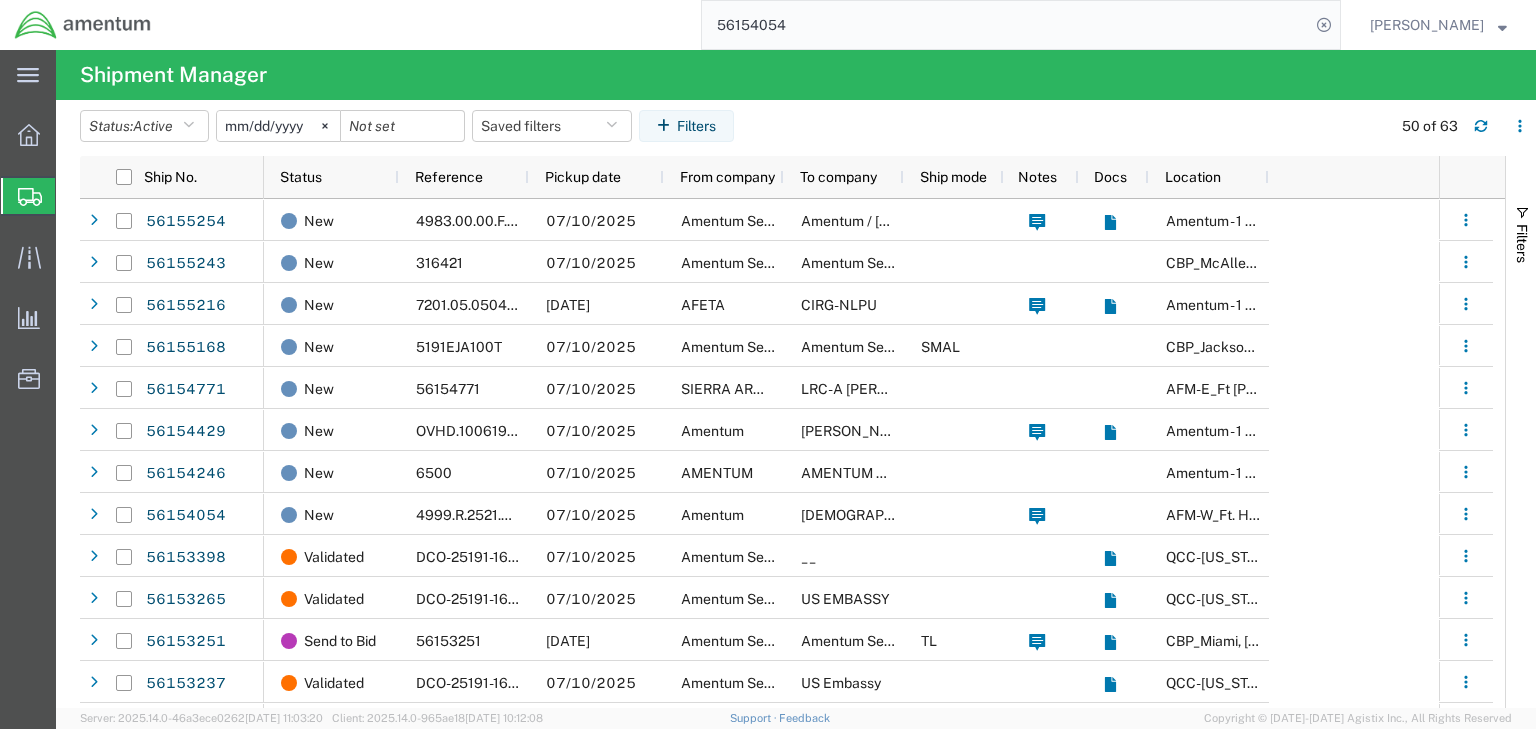 click on "56154054" 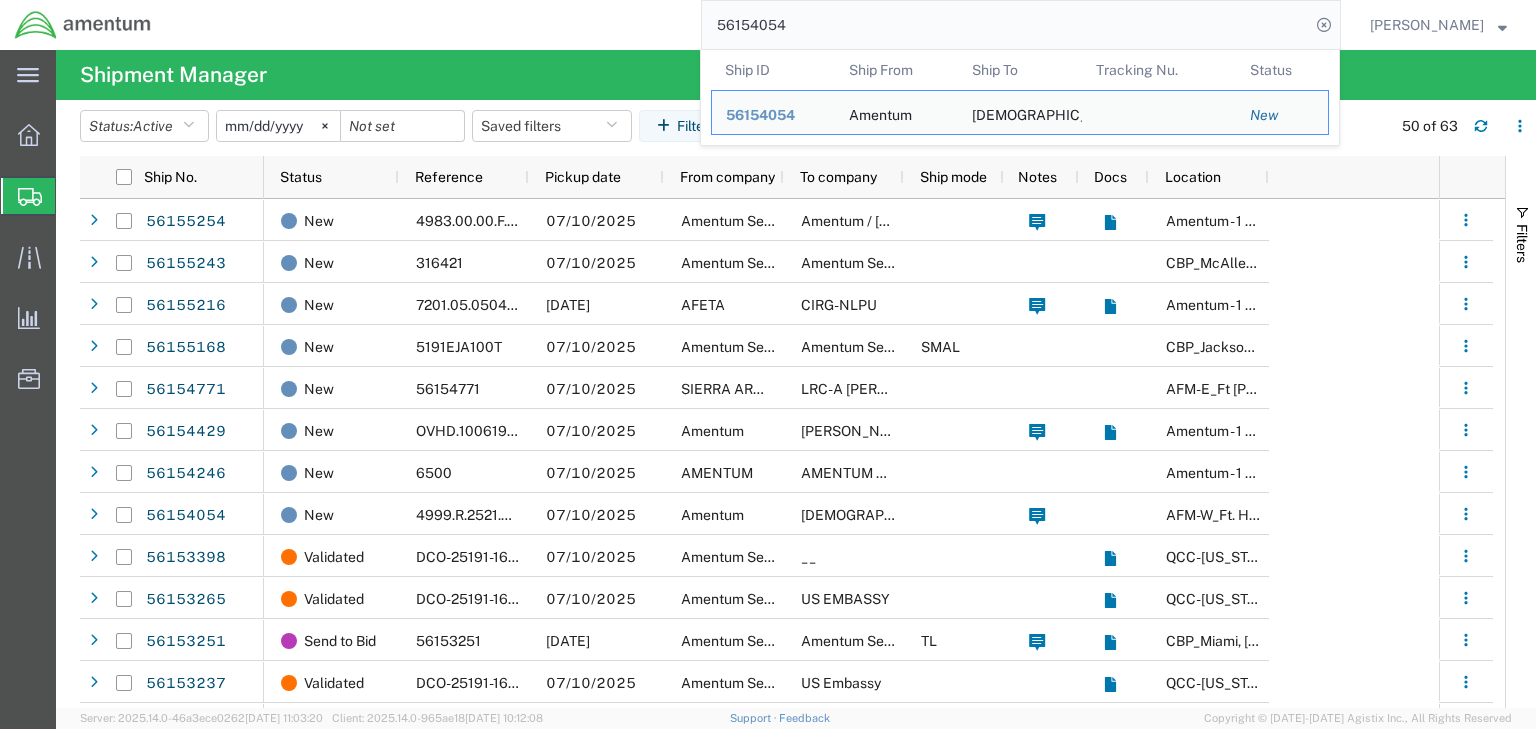click on "56154054" 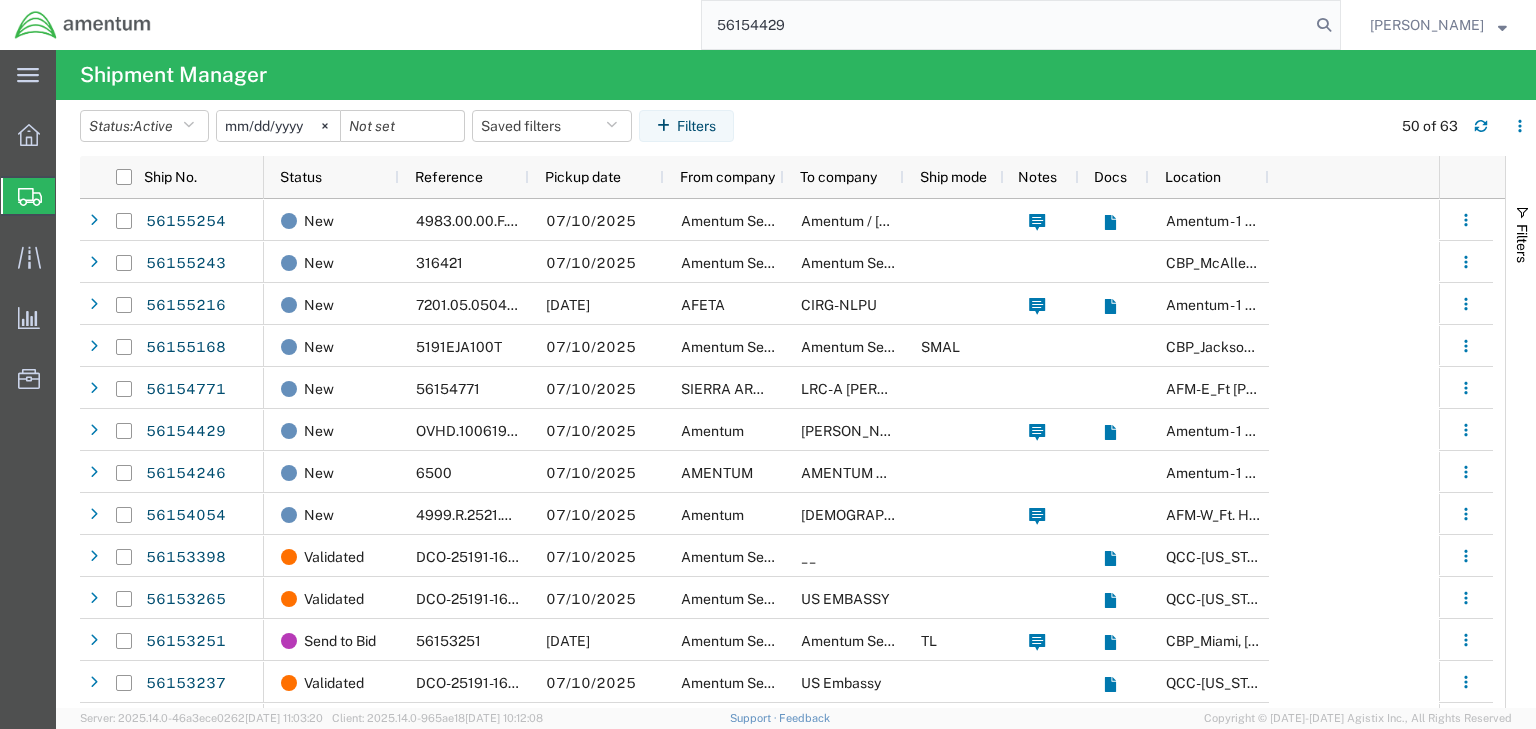 type on "56154429" 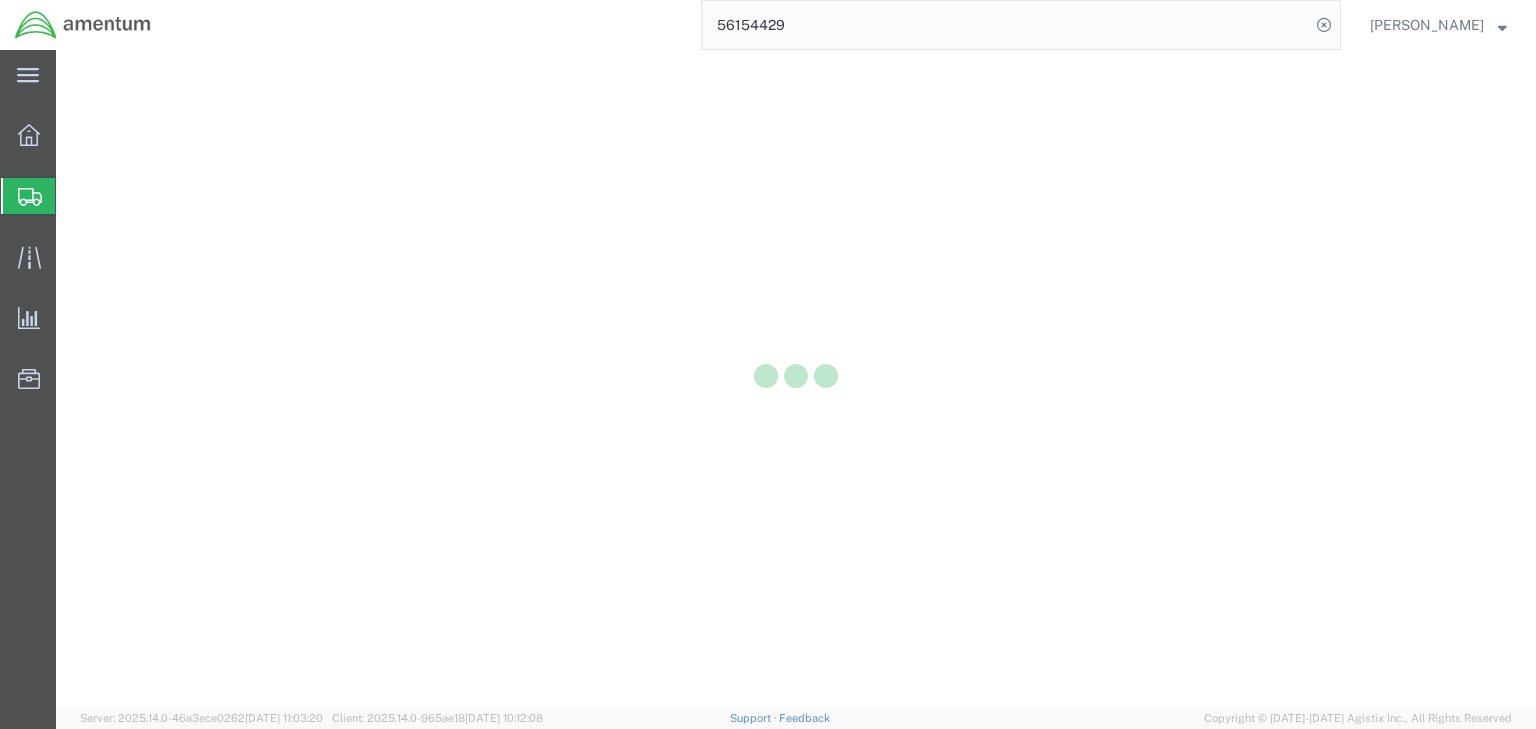scroll, scrollTop: 0, scrollLeft: 0, axis: both 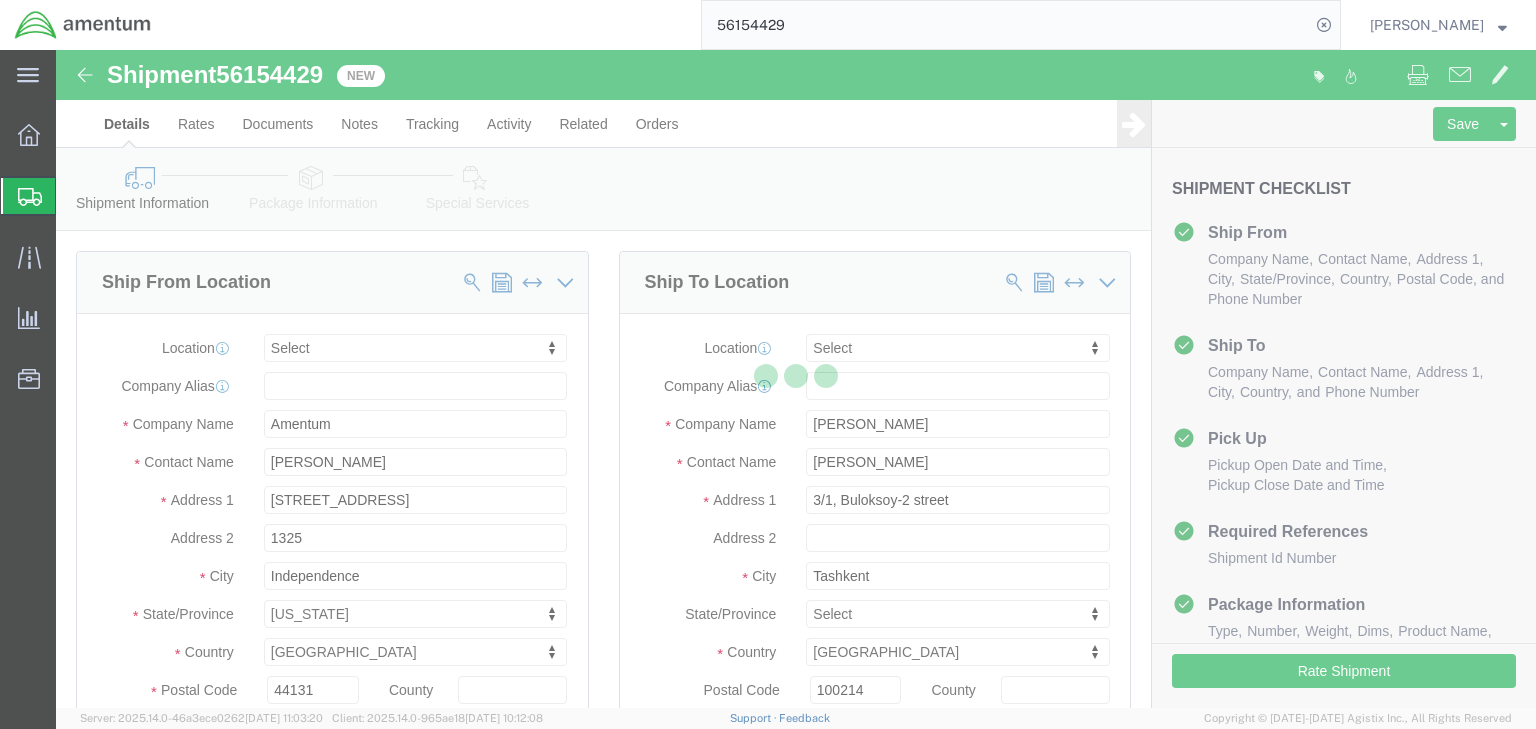 select 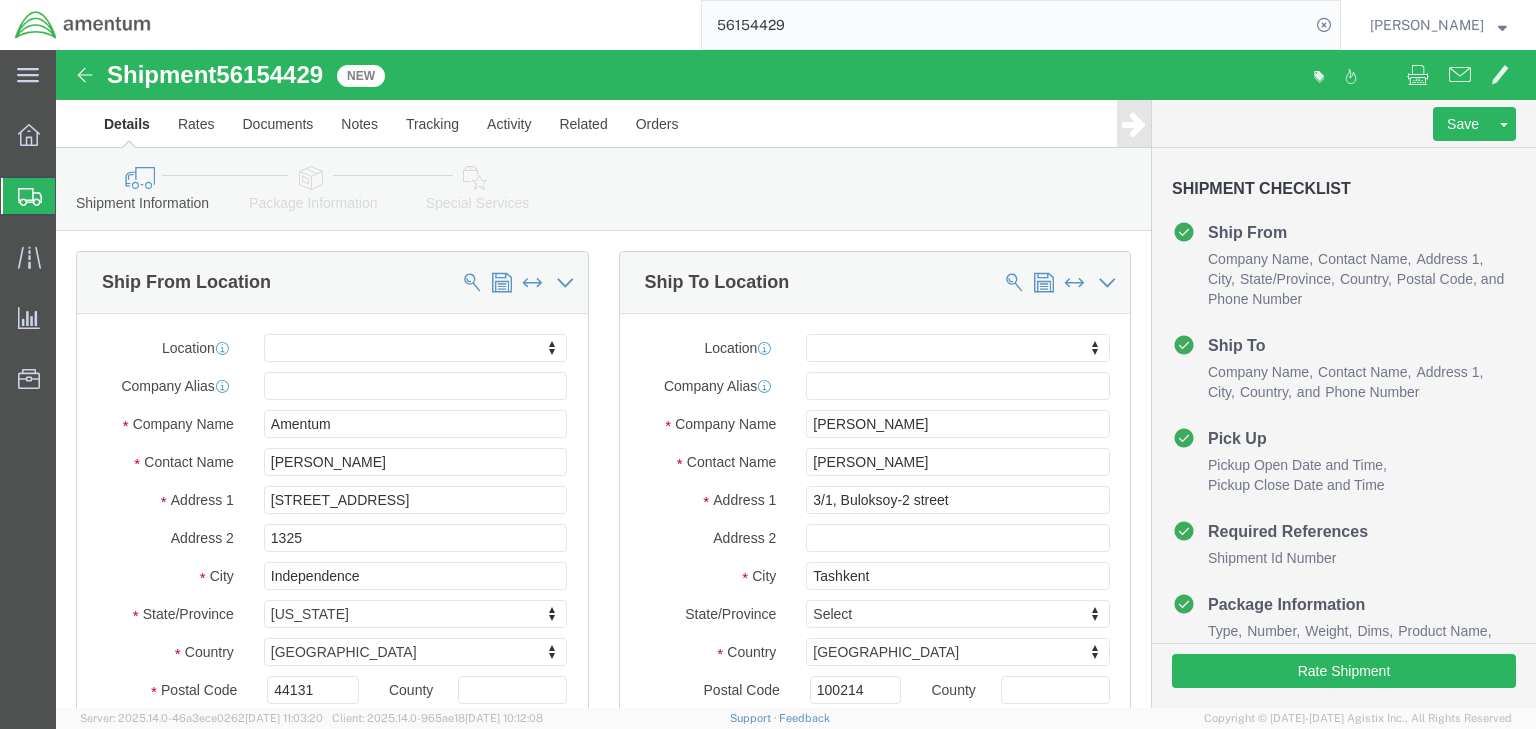 click 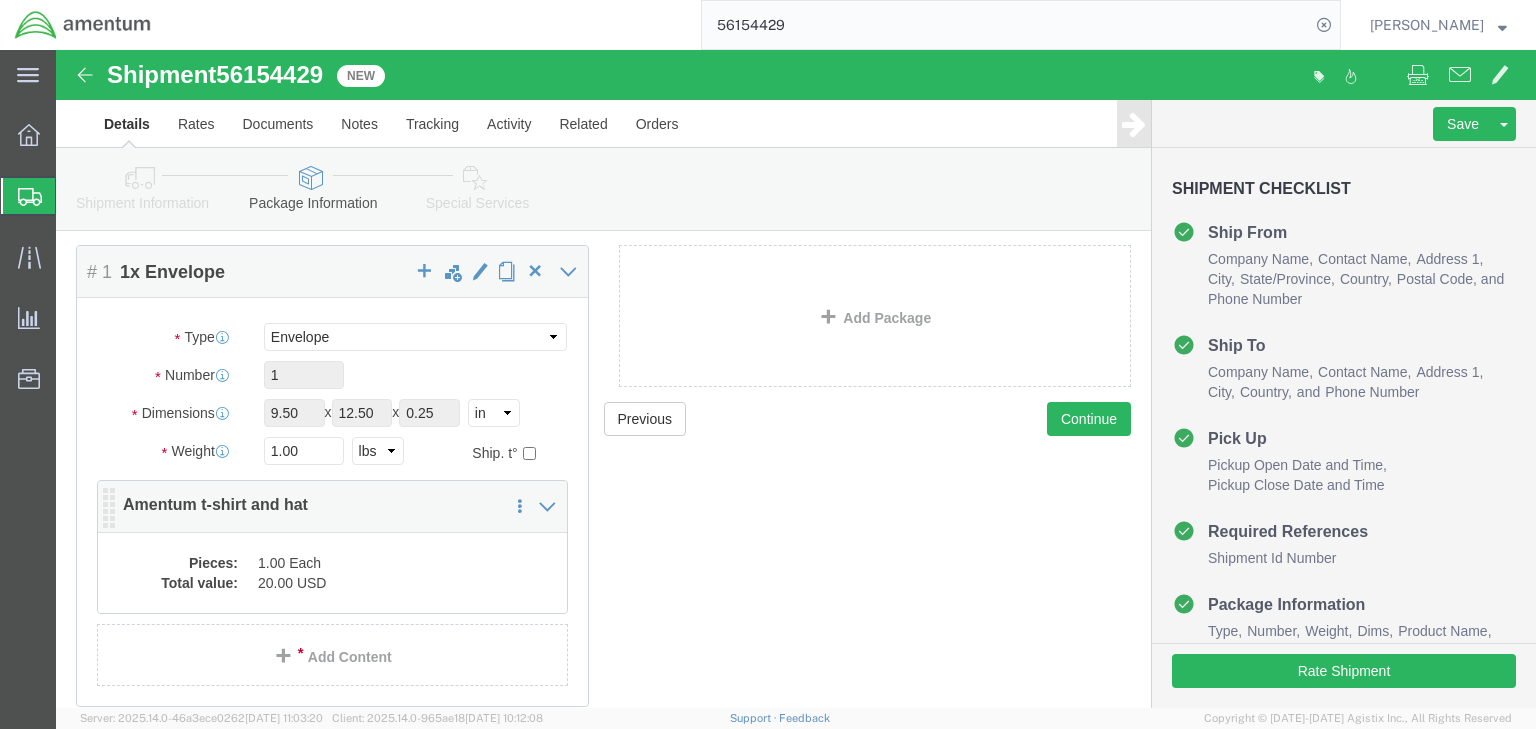 scroll, scrollTop: 181, scrollLeft: 0, axis: vertical 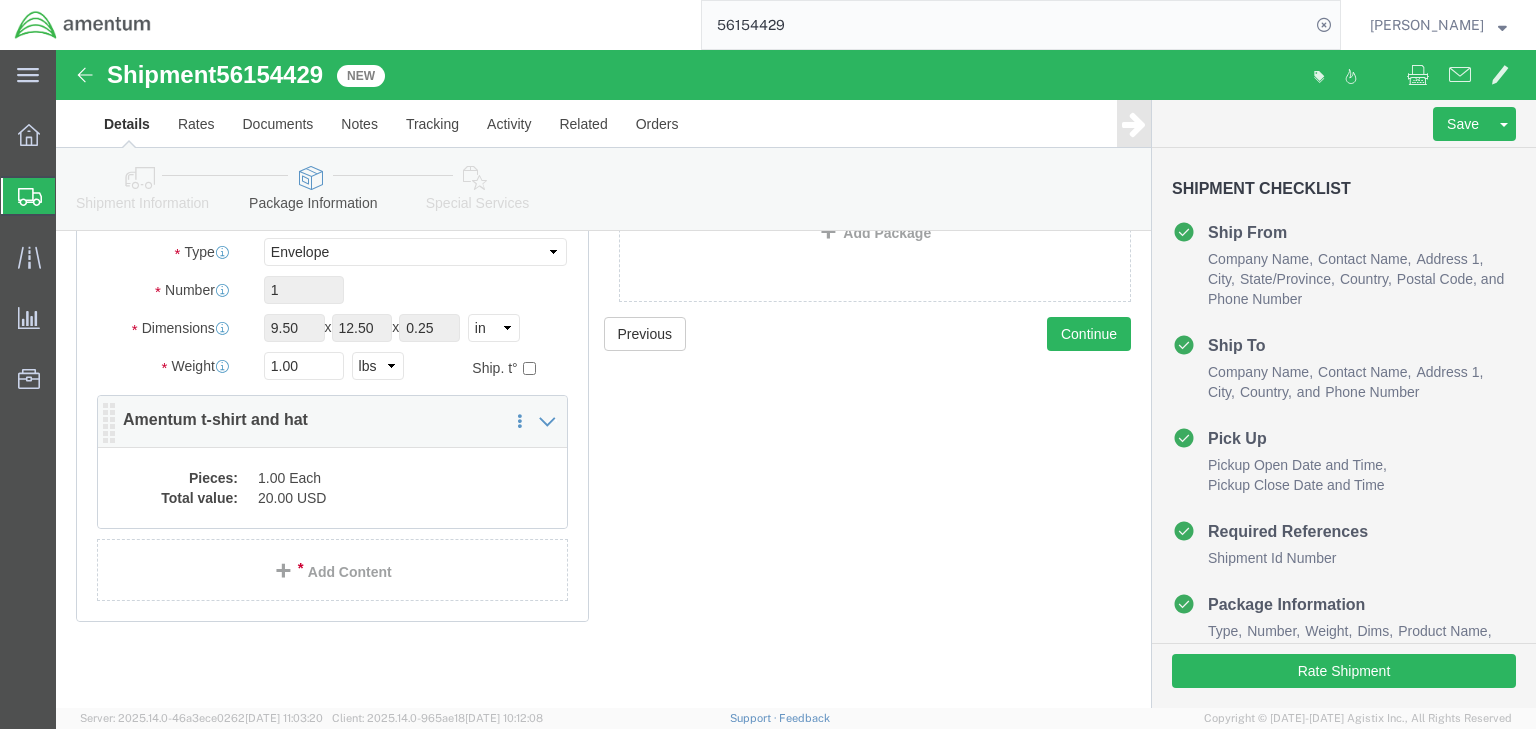 click on "1.00 Each" 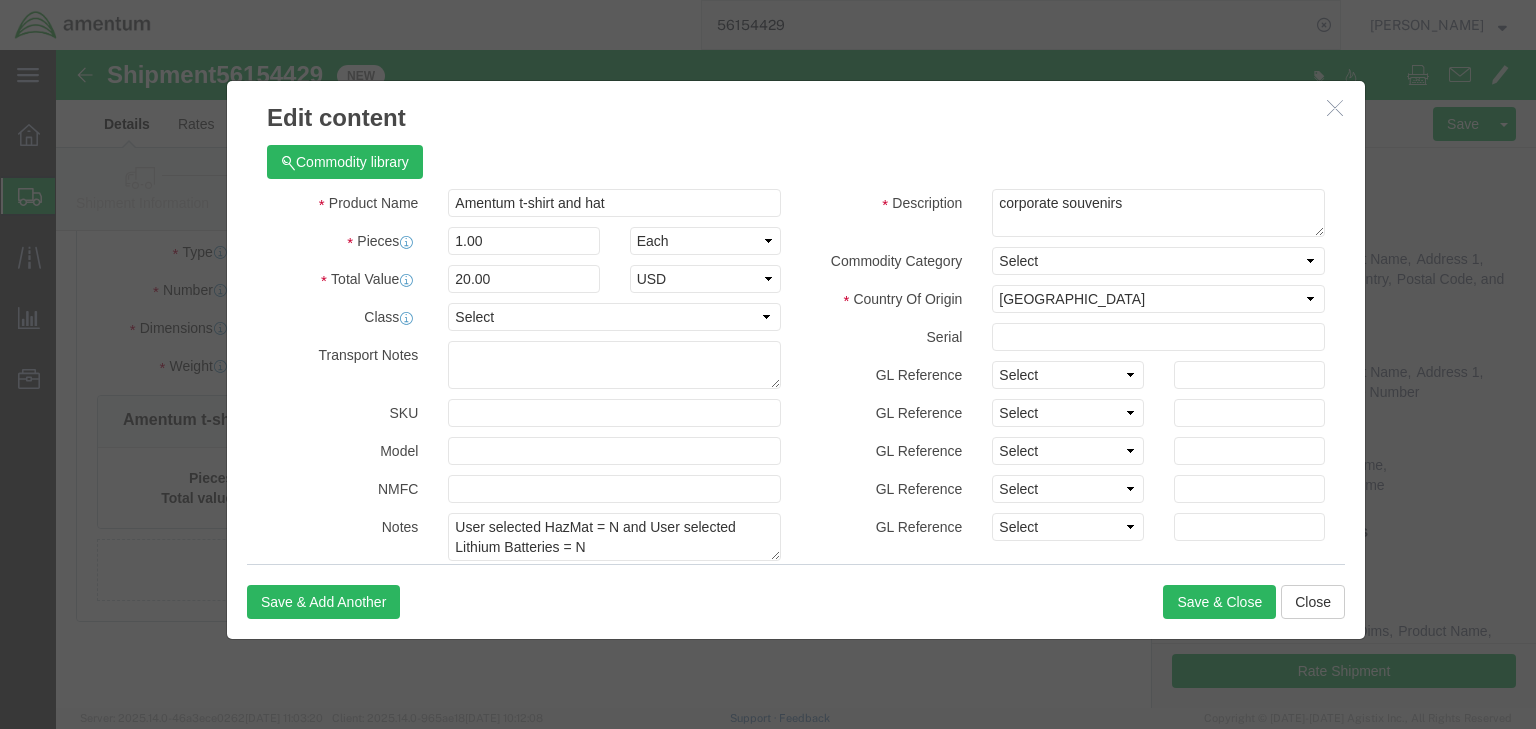 scroll, scrollTop: 524, scrollLeft: 0, axis: vertical 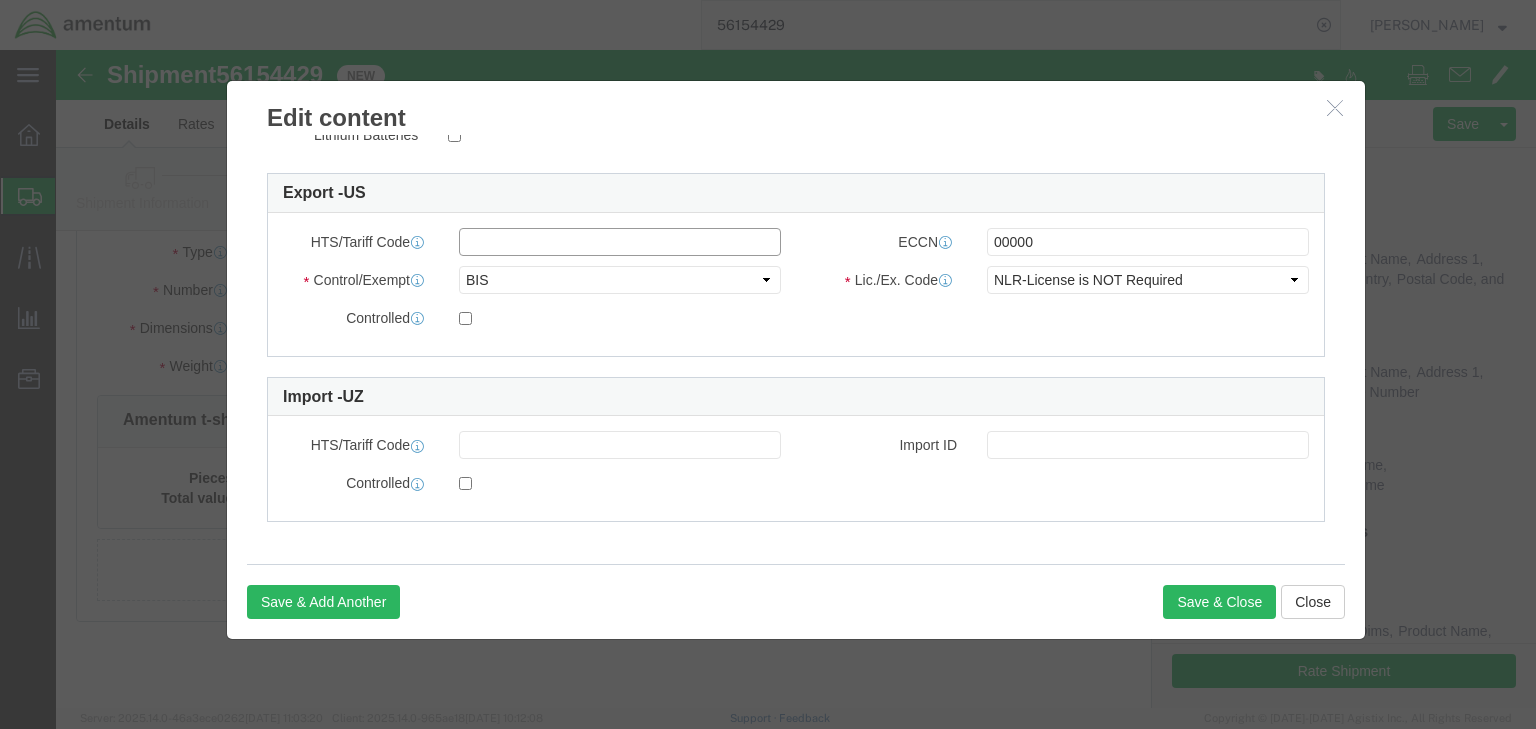 click 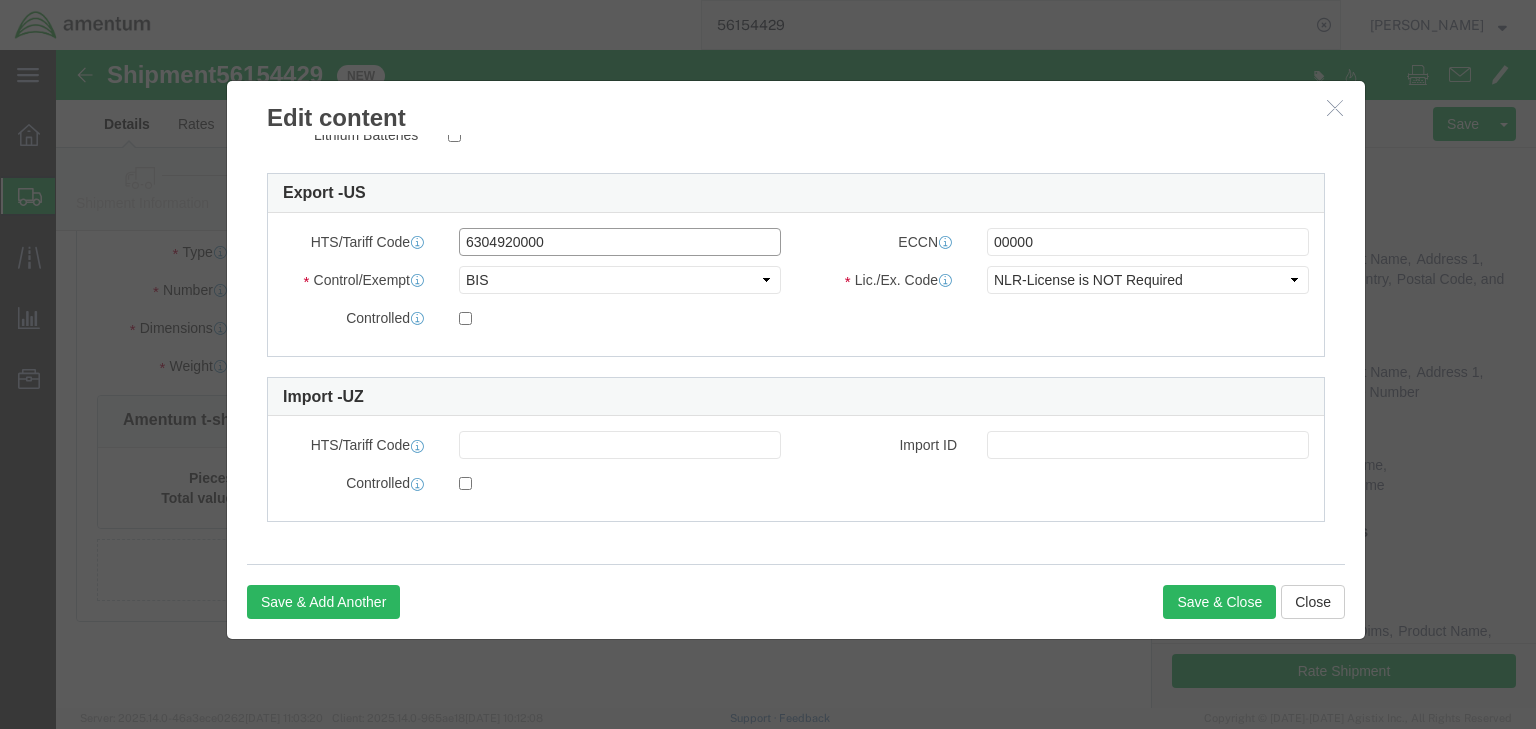 type on "6304920000" 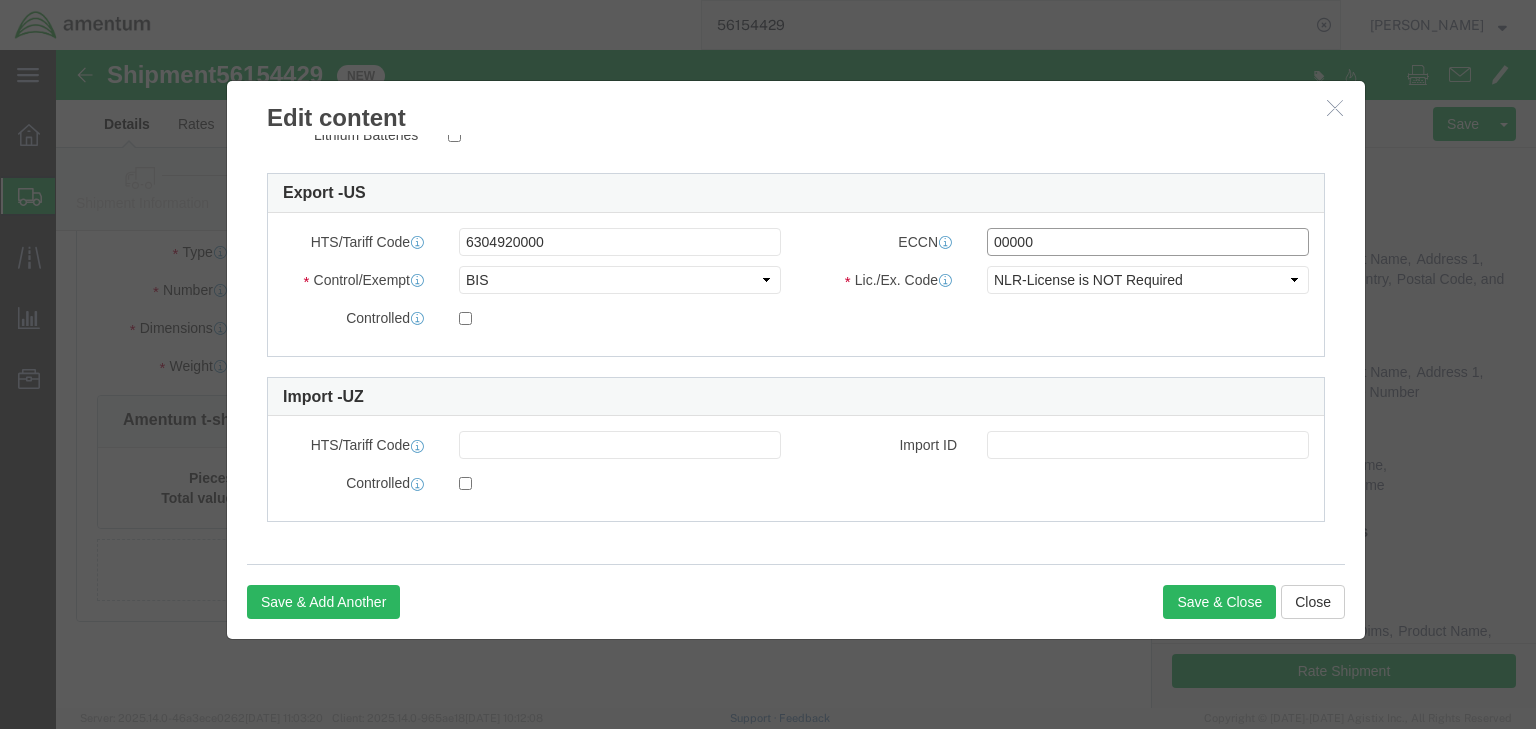 click on "00000" 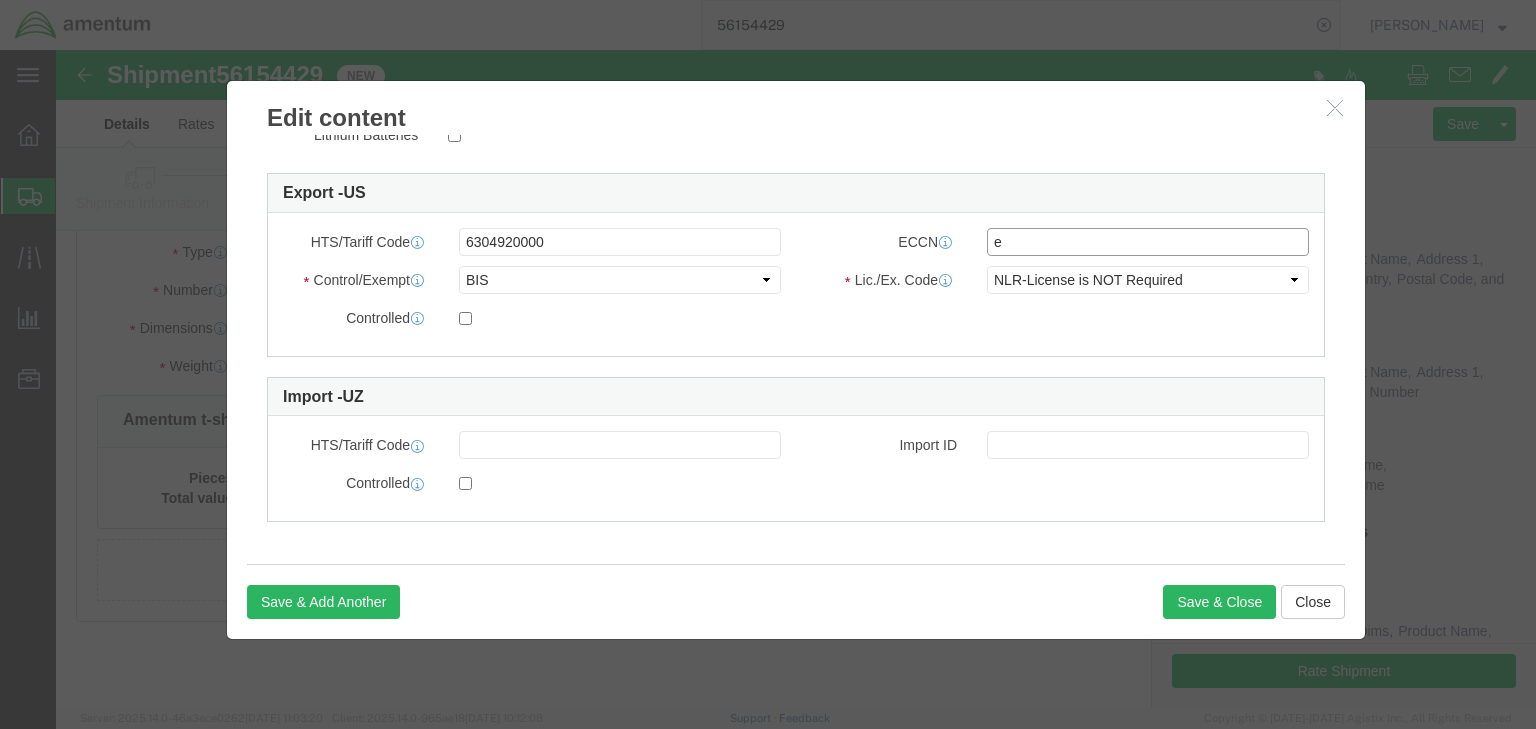 type on "EAR99" 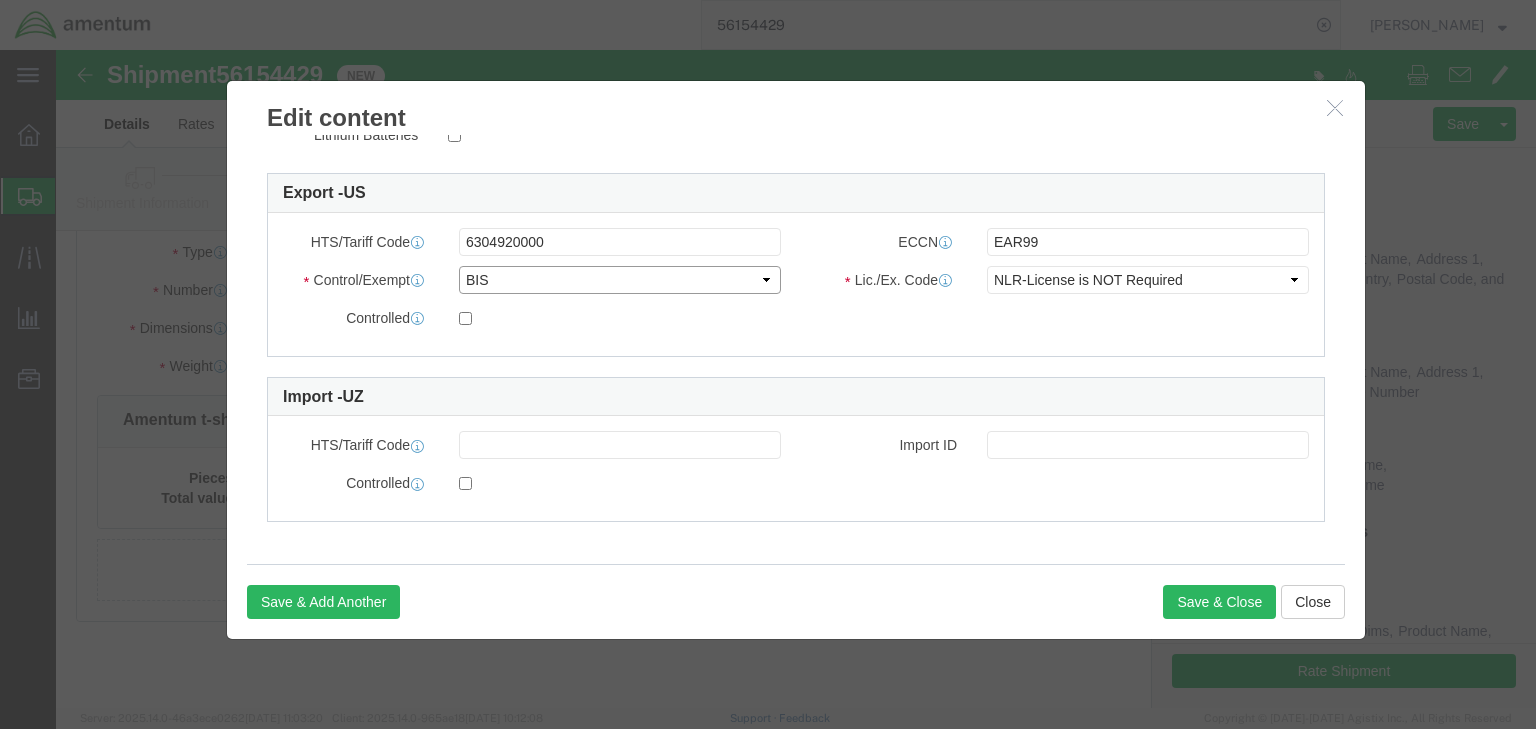 drag, startPoint x: 619, startPoint y: 222, endPoint x: 591, endPoint y: 238, distance: 32.24903 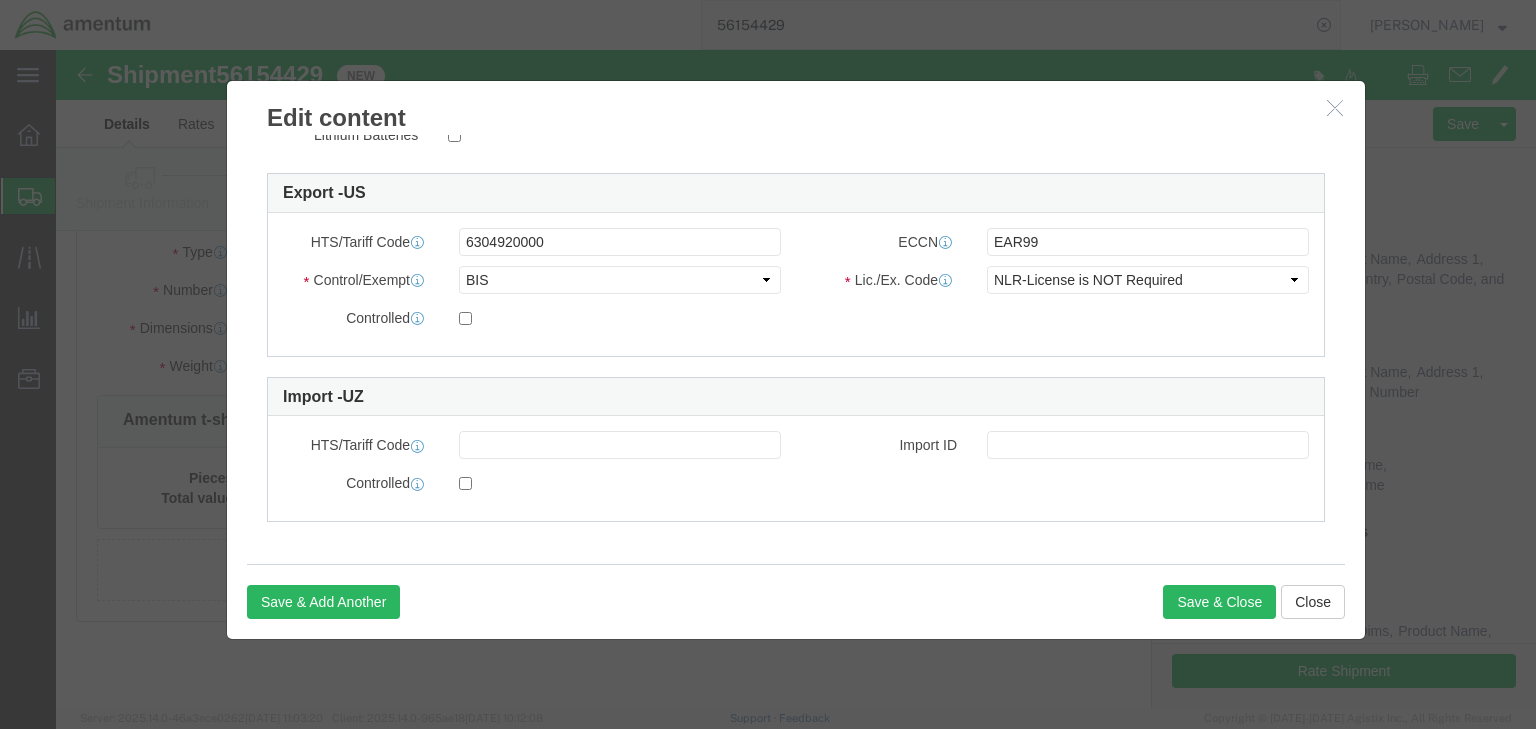 click on "Controlled" 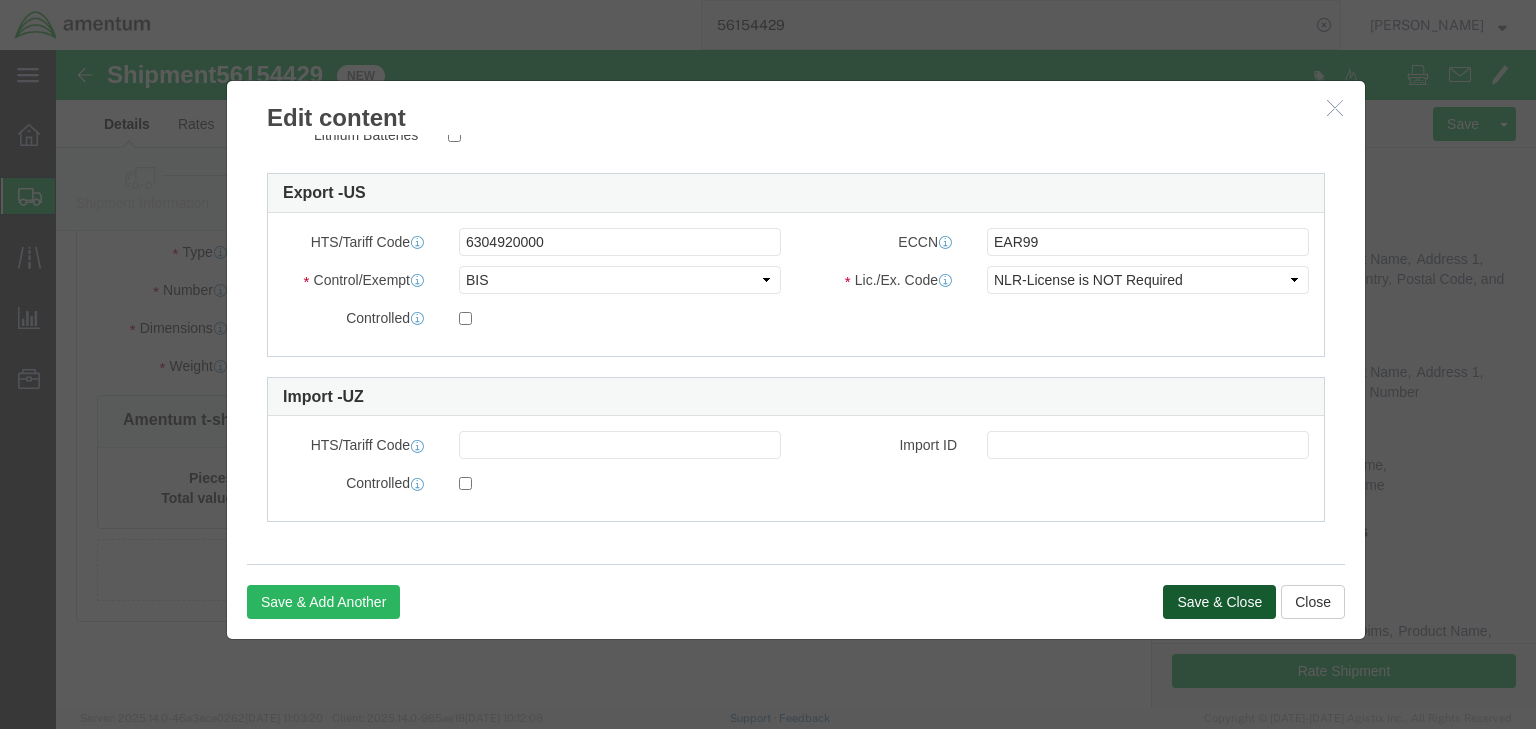 click on "Save & Close" 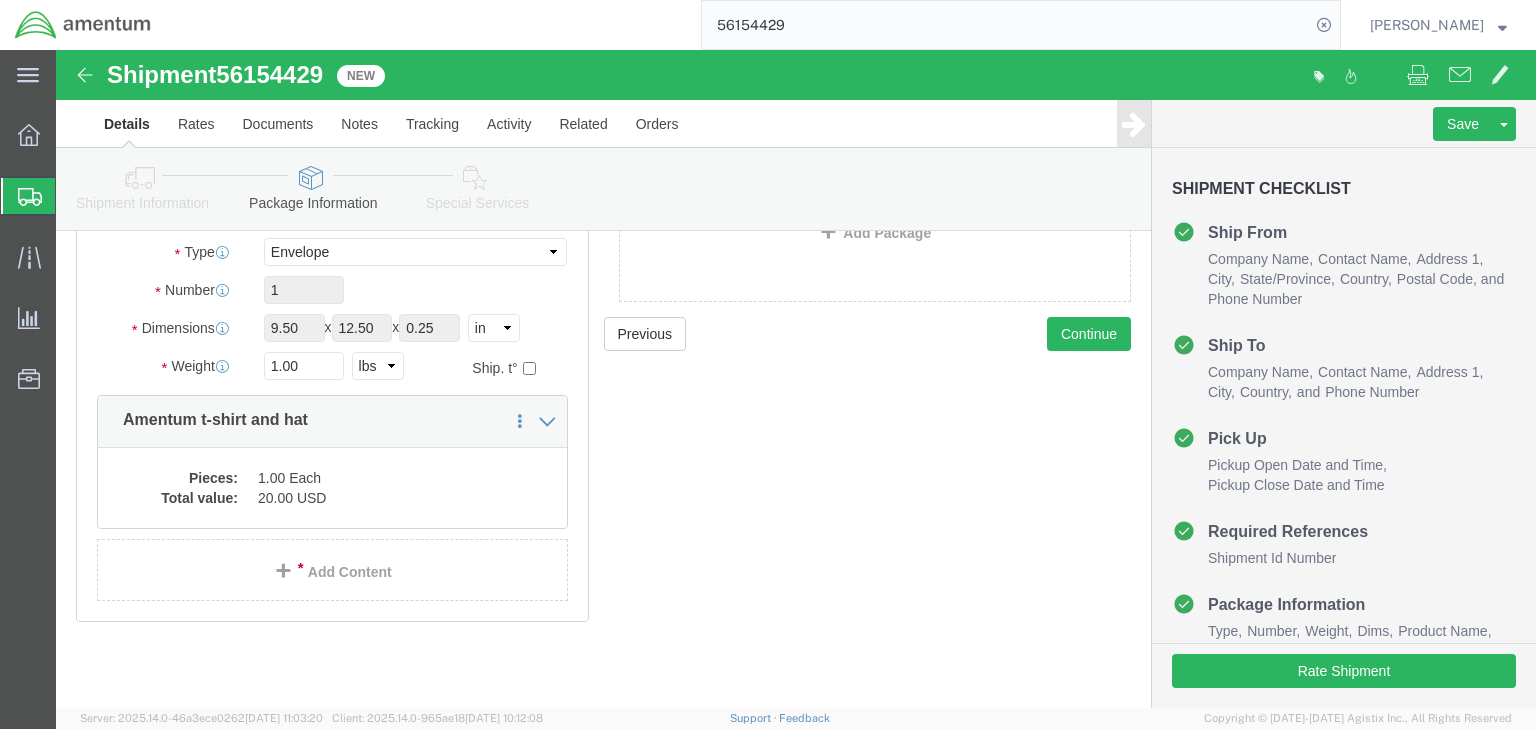 click 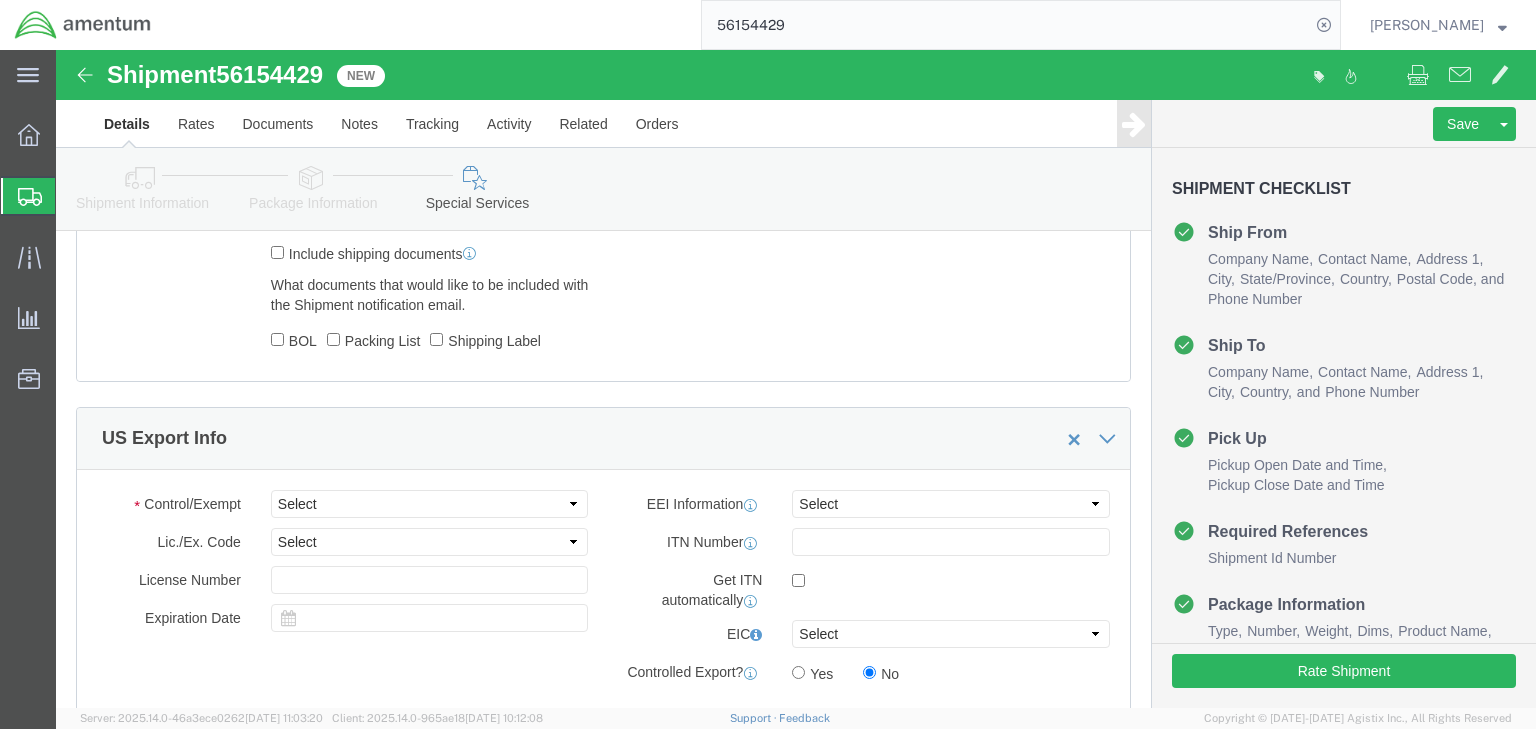 scroll, scrollTop: 1439, scrollLeft: 0, axis: vertical 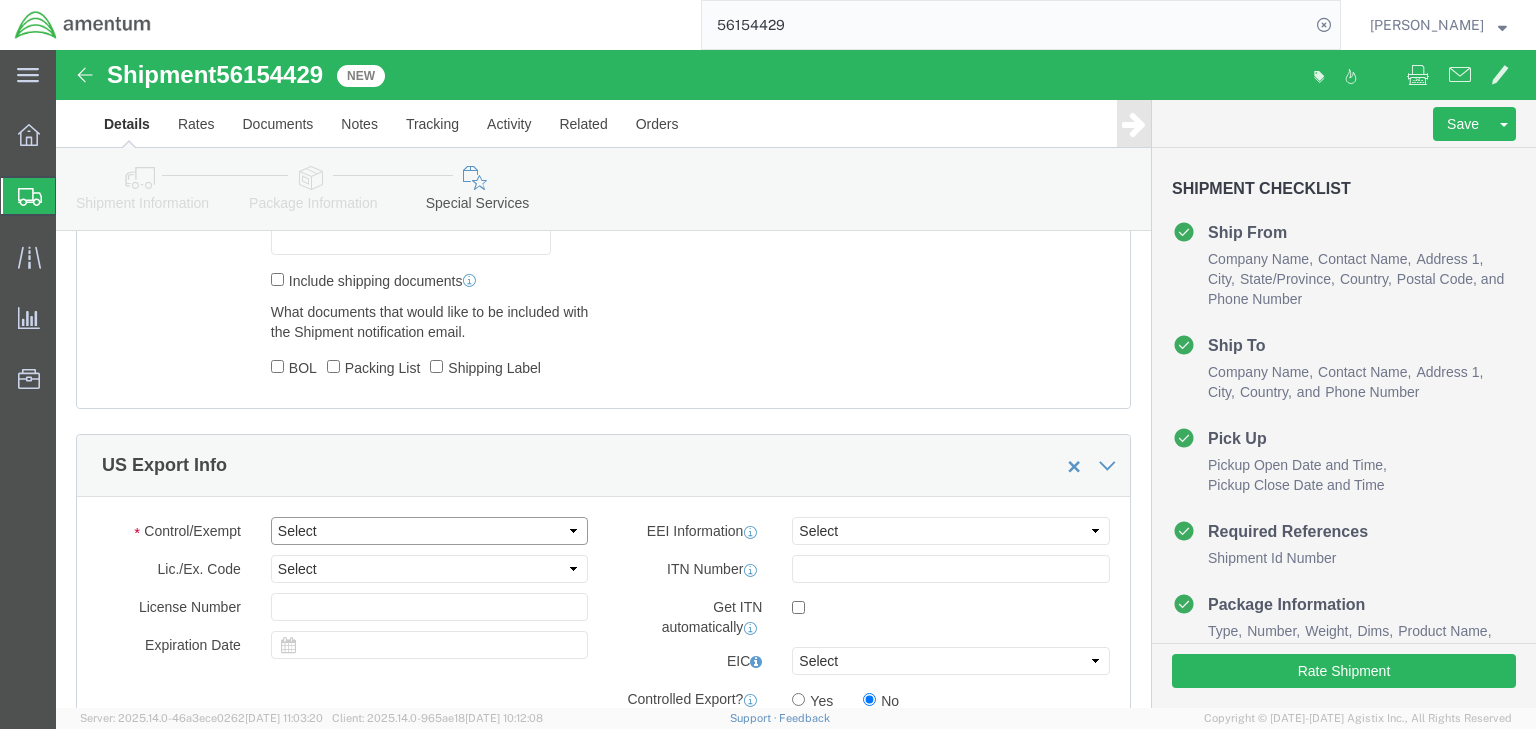 click on "Select ATF BIS DEA EPA FDA FTR ITAR OFAC Other (OPA)" 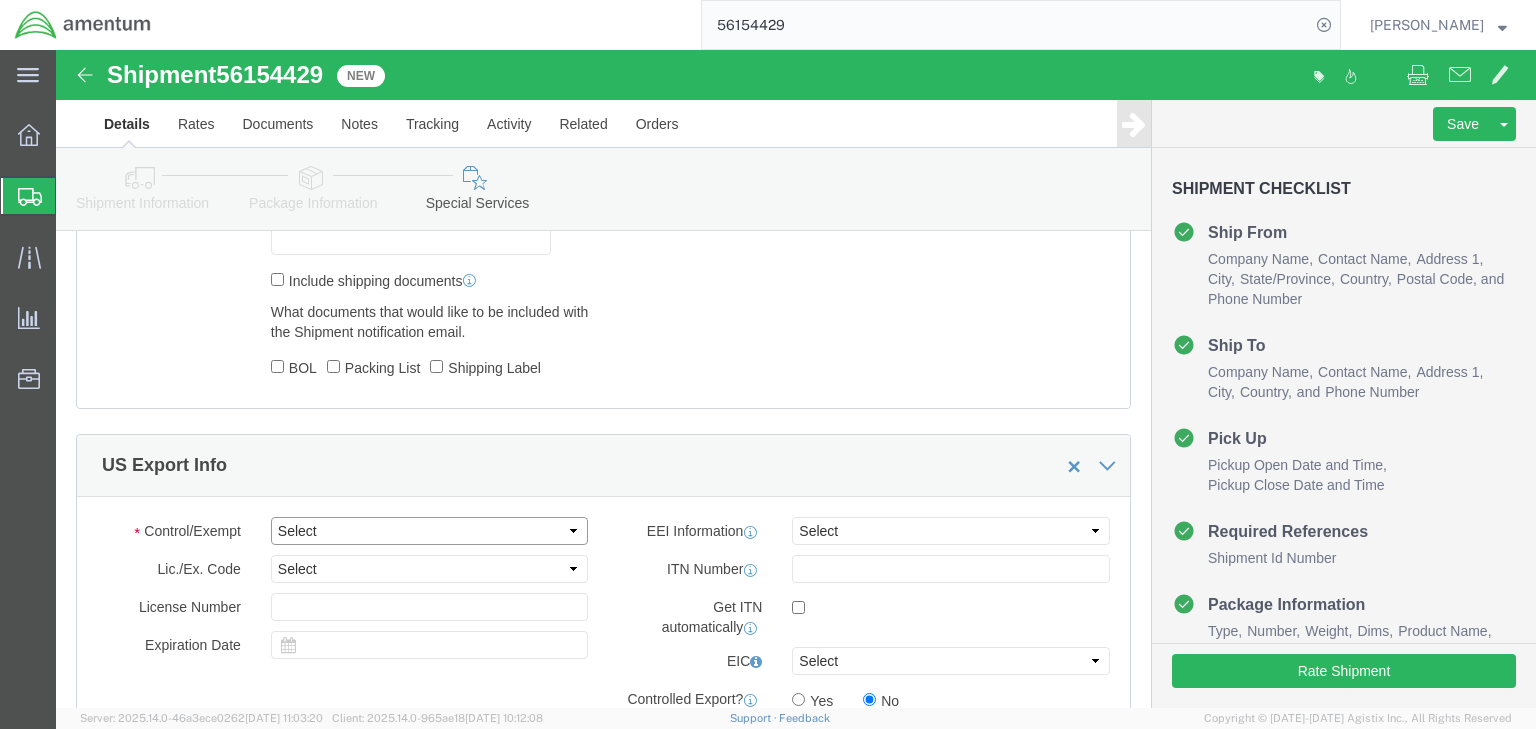 select on "FTR" 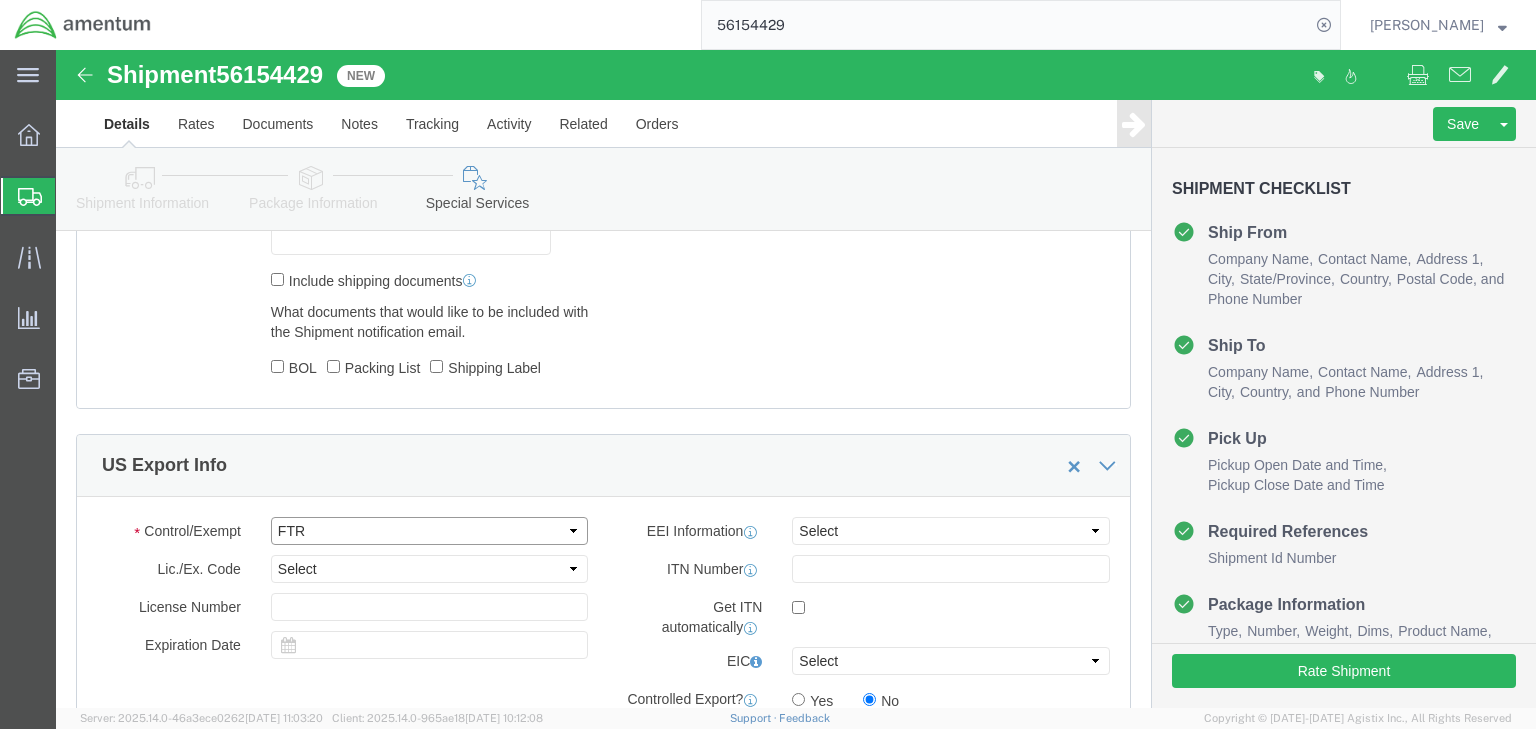 click on "Select ATF BIS DEA EPA FDA FTR ITAR OFAC Other (OPA)" 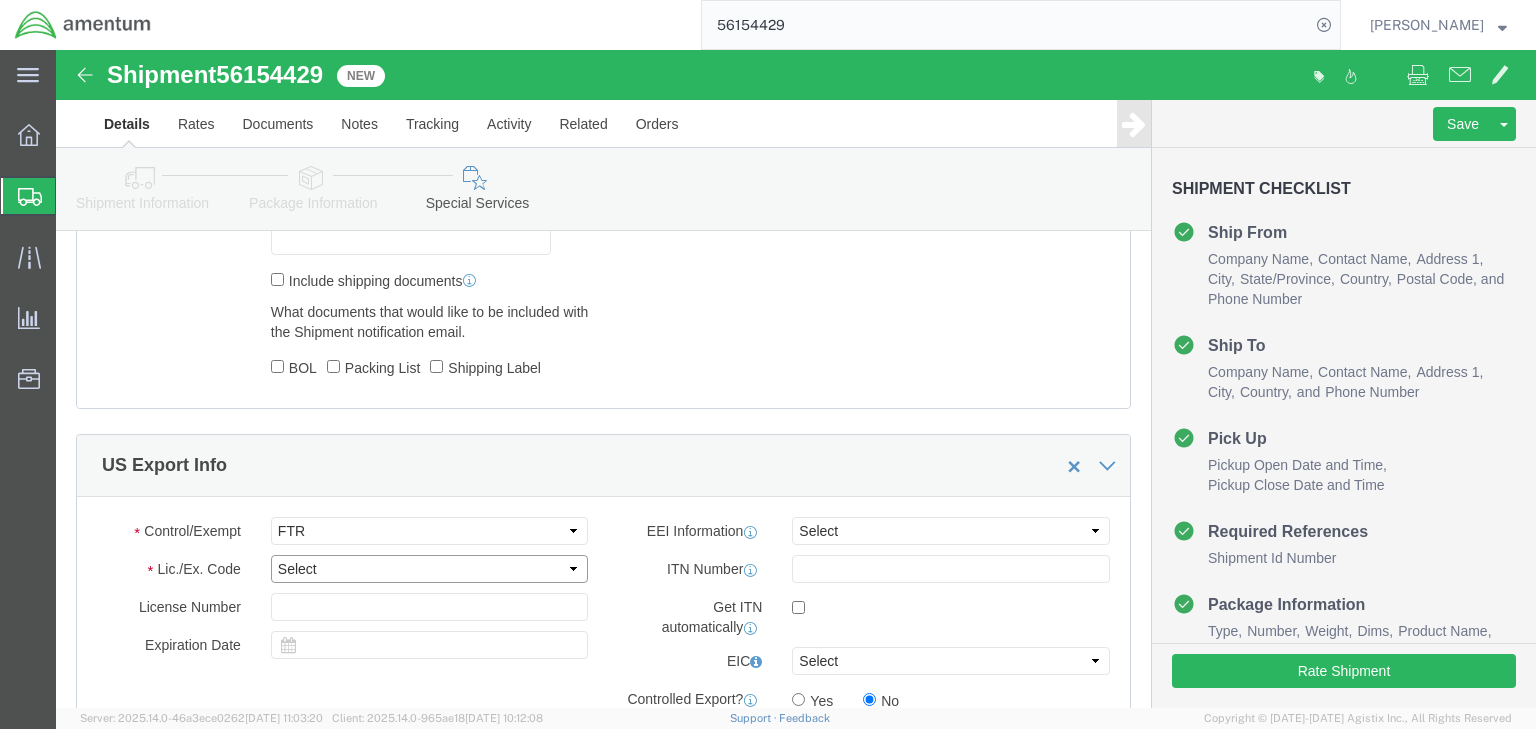 click on "Select 30.2(d)(2) 30.36 30.37(a) 30.37(f) 30.37(g) 30.37(h) 30.37(i) 30.37(j) 30.37(k) 30.37(o) 30.37(q) 30.37(r) 30.37(s) 30.37(t) 30.39 30.40(a) 30.40(b) 30.40(c) 30.40(d)" 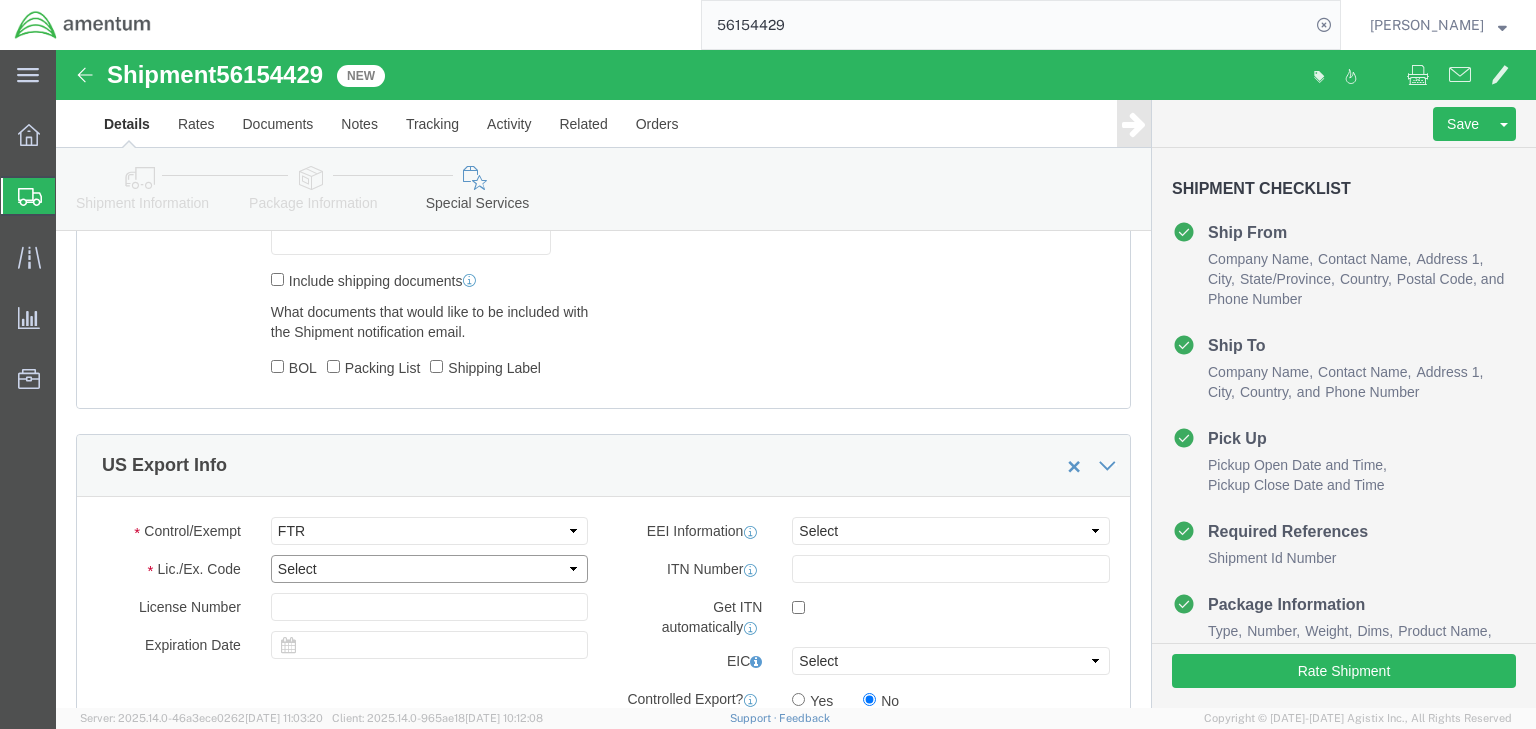 select on "30.37(a)" 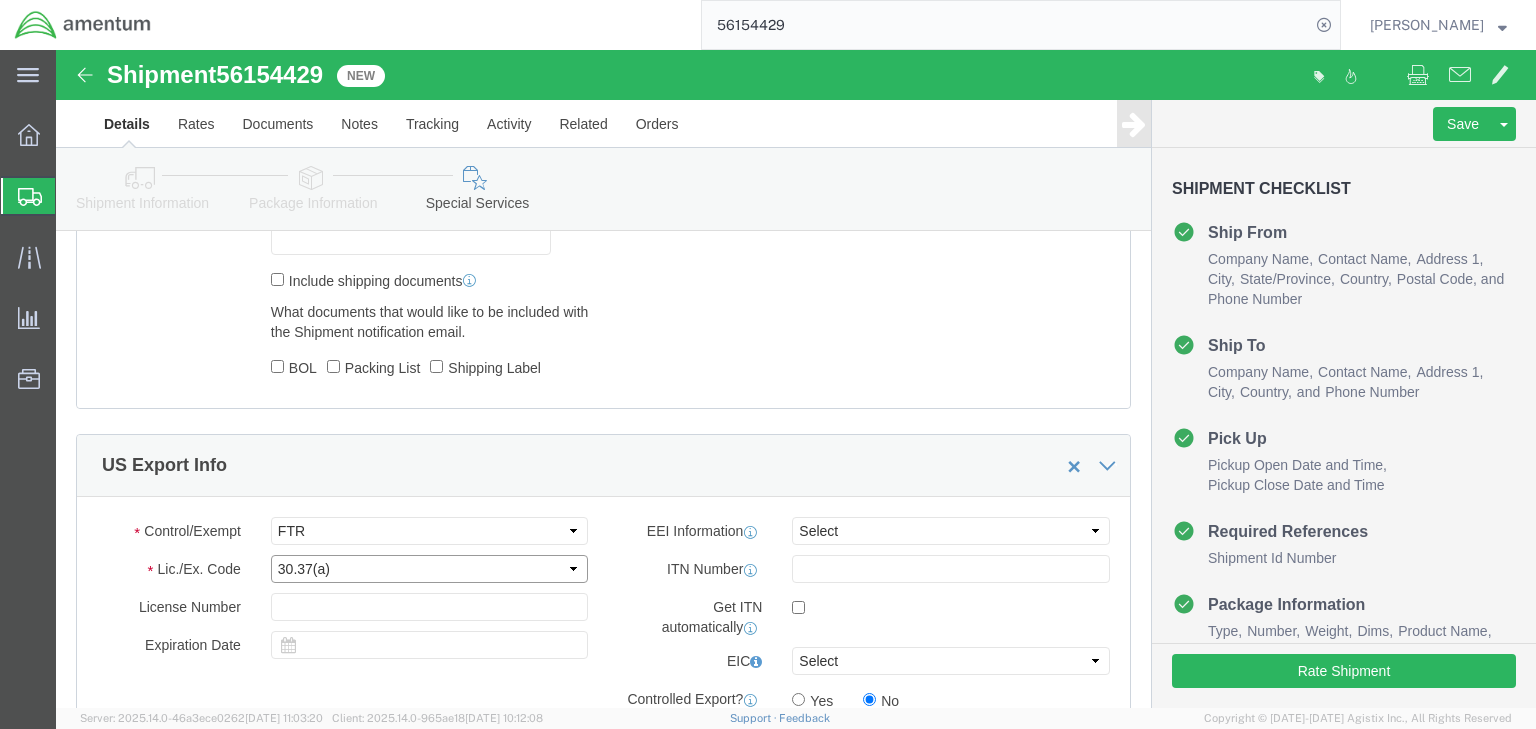 click on "Select 30.2(d)(2) 30.36 30.37(a) 30.37(f) 30.37(g) 30.37(h) 30.37(i) 30.37(j) 30.37(k) 30.37(o) 30.37(q) 30.37(r) 30.37(s) 30.37(t) 30.39 30.40(a) 30.40(b) 30.40(c) 30.40(d)" 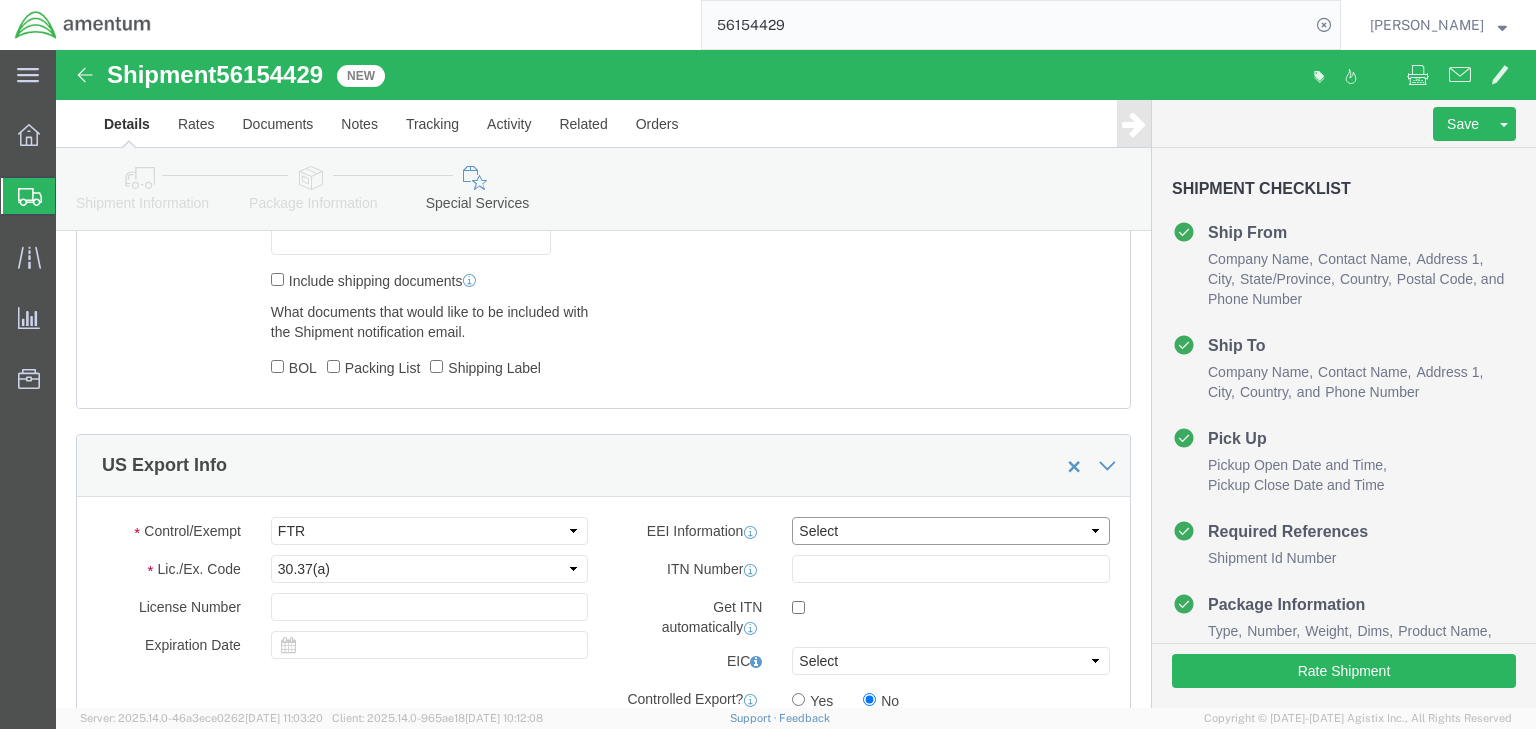 click on "Select AES-Direct EEI Carrier File EEI EEI Exempt" 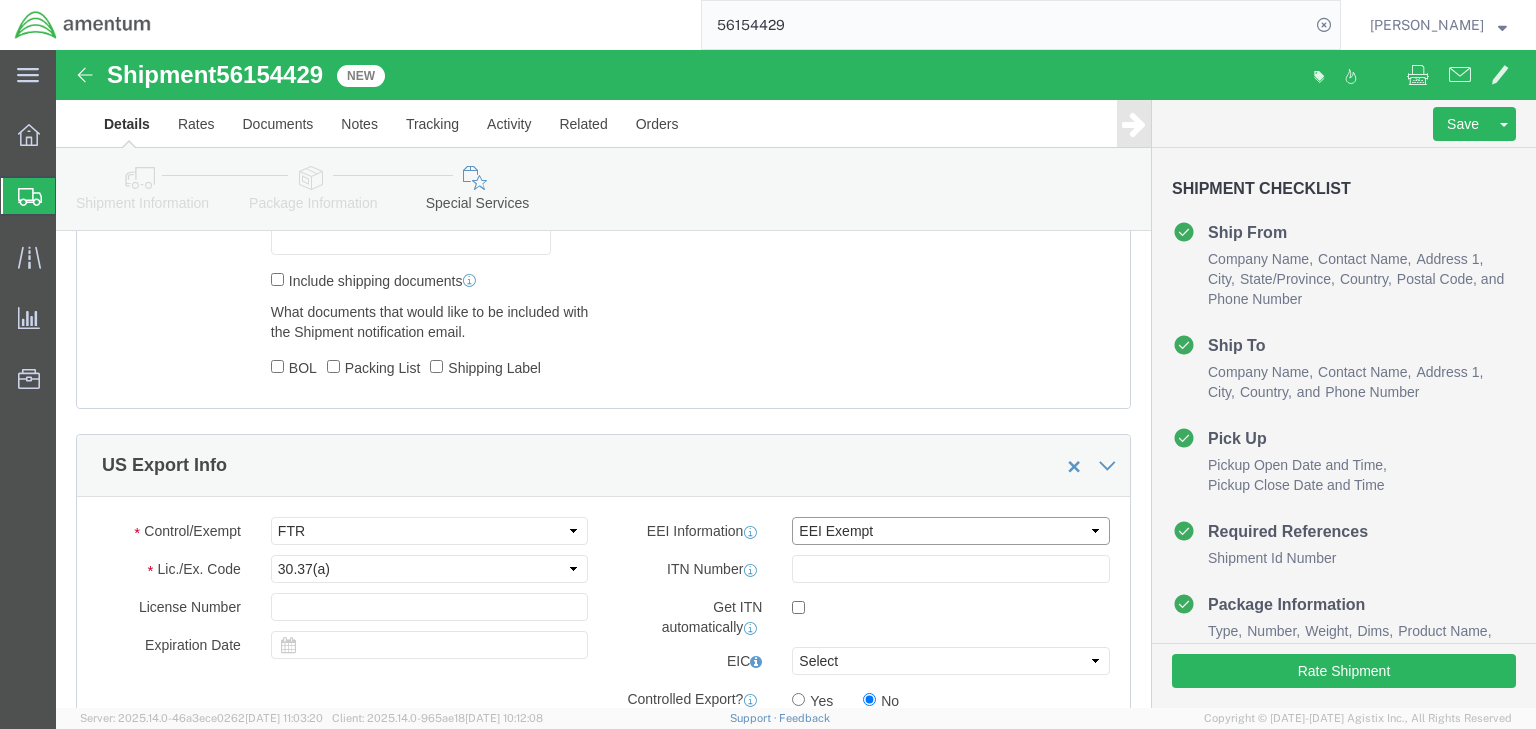 click on "Select AES-Direct EEI Carrier File EEI EEI Exempt" 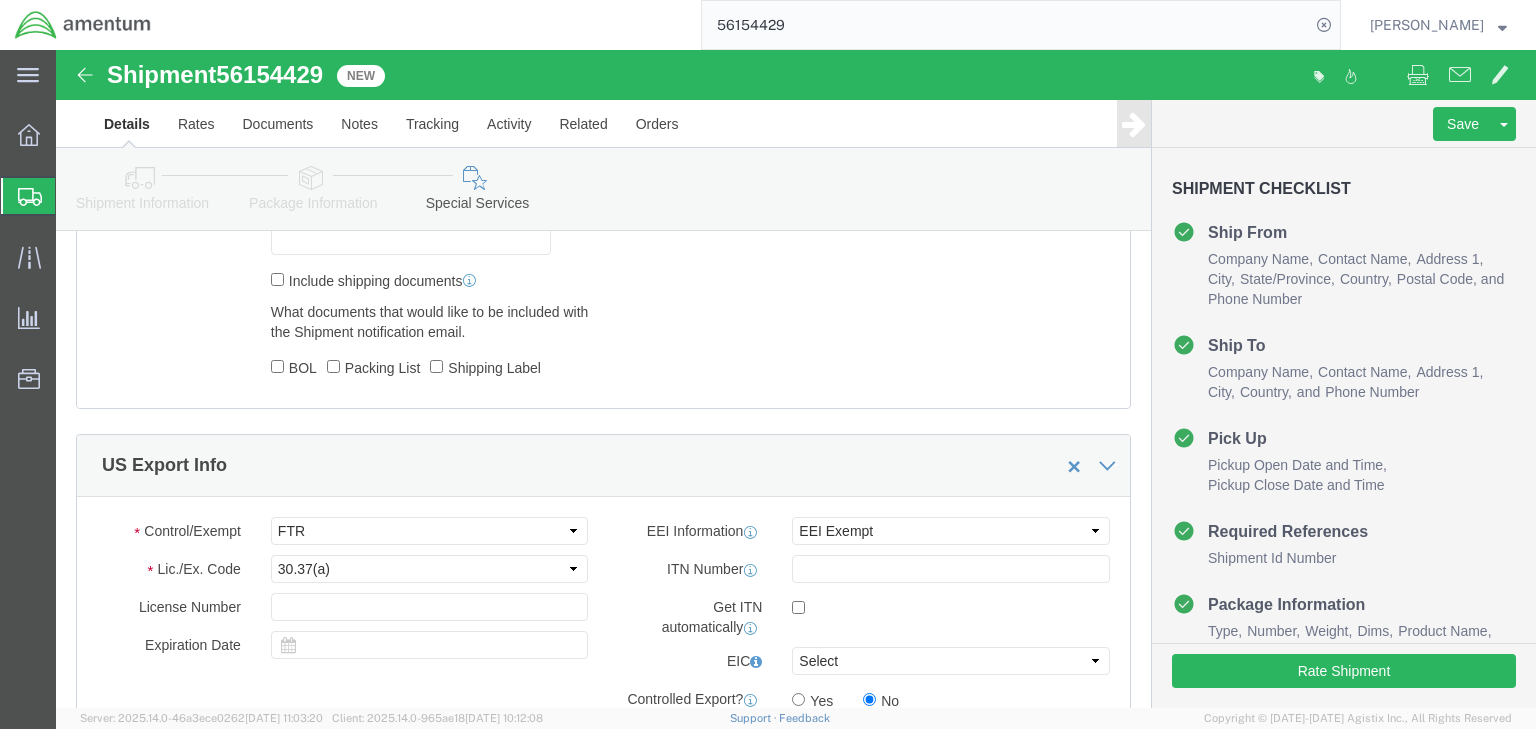 click 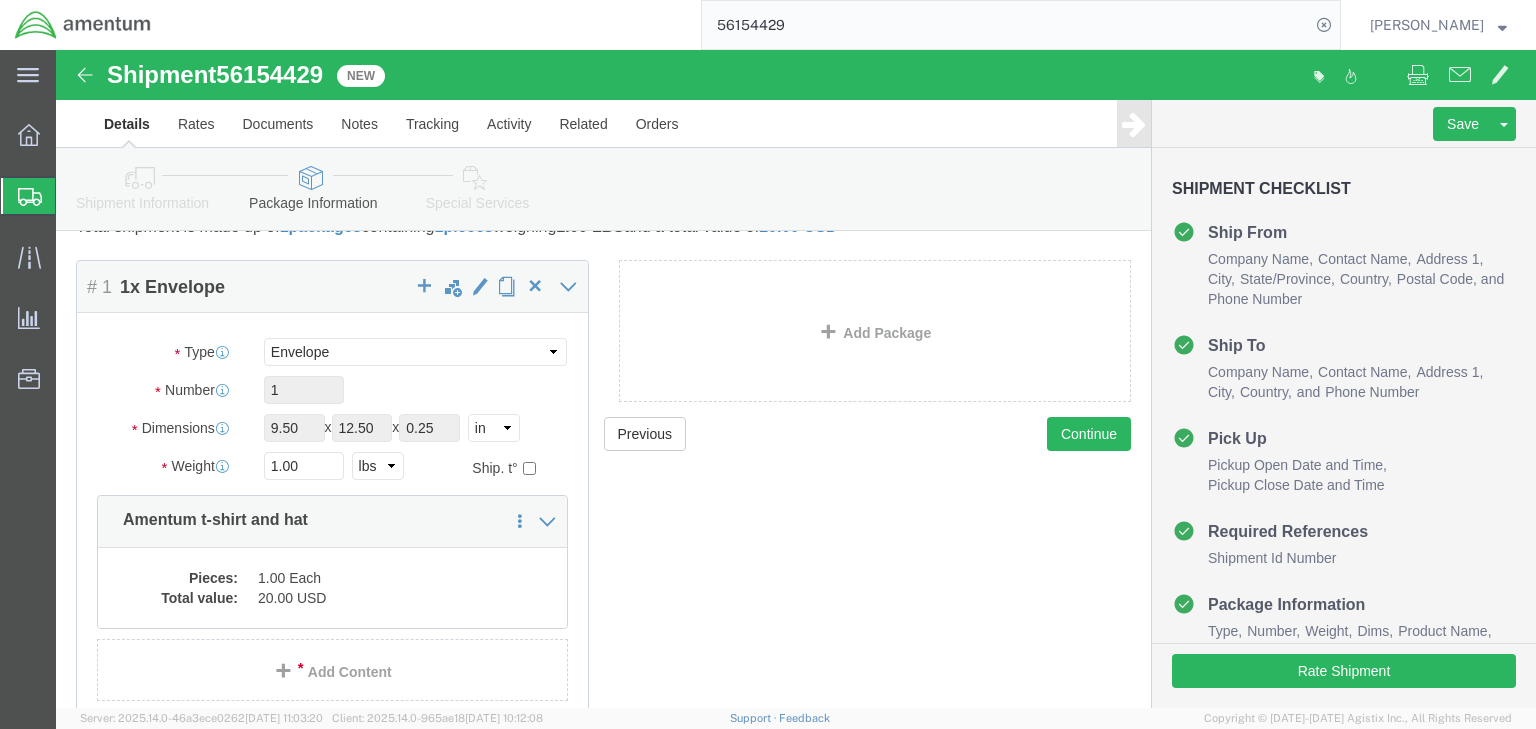scroll, scrollTop: 0, scrollLeft: 0, axis: both 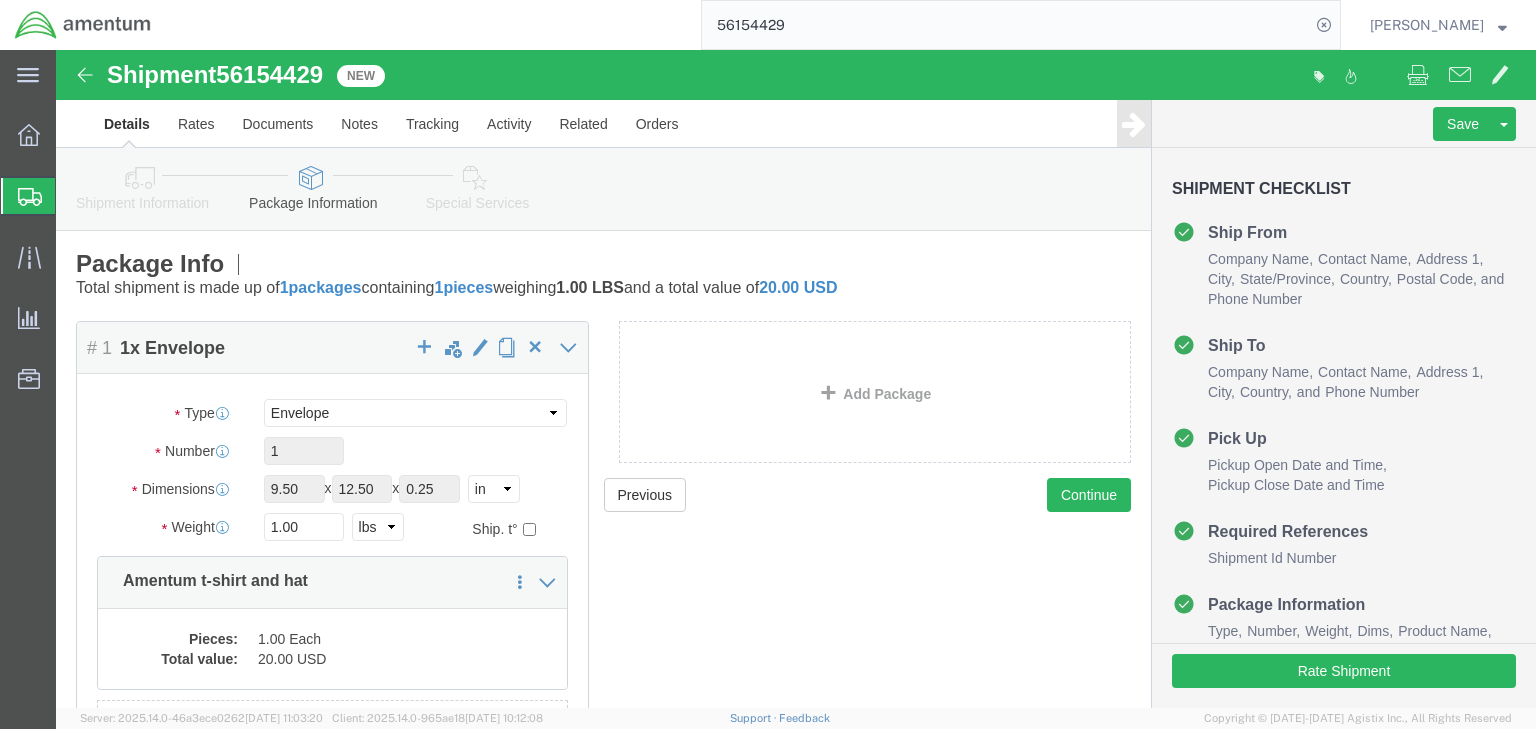 click on "Shipment Information Package Information Special Services" 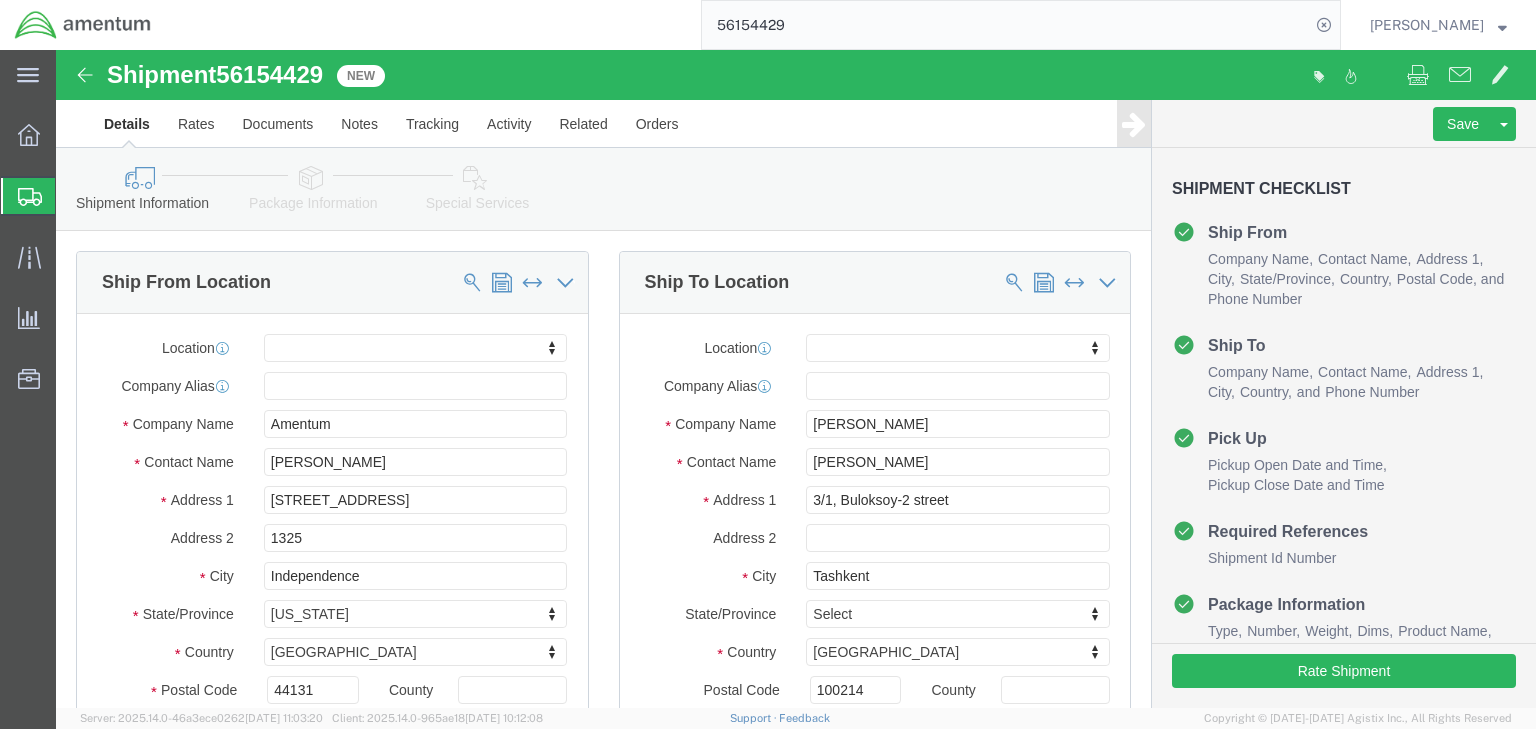 click on "Shipments" 